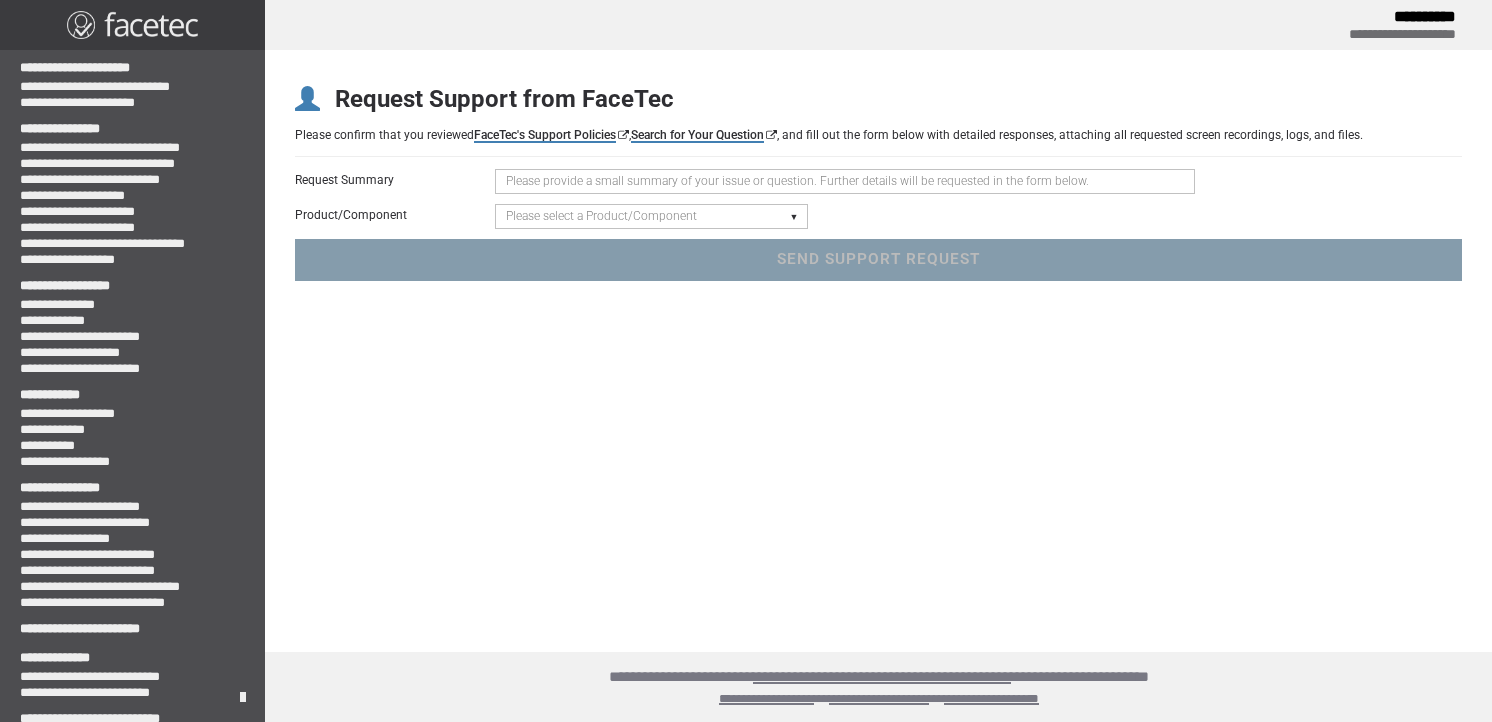 scroll, scrollTop: 0, scrollLeft: 0, axis: both 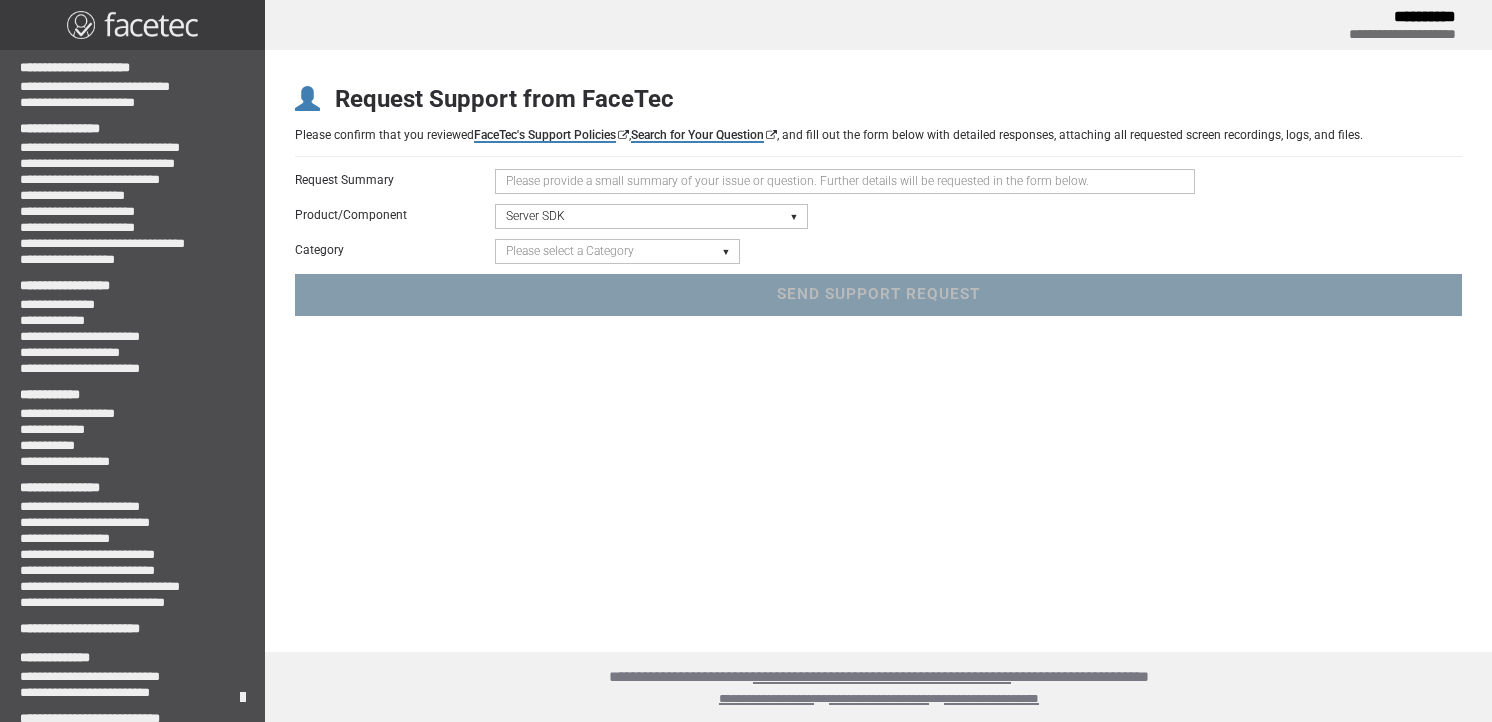 click on "Please select a Category Initialization Issue (Server Not Starting) Crash/Exception API Question or Issue Static Code Analyzer Results" at bounding box center (617, 251) 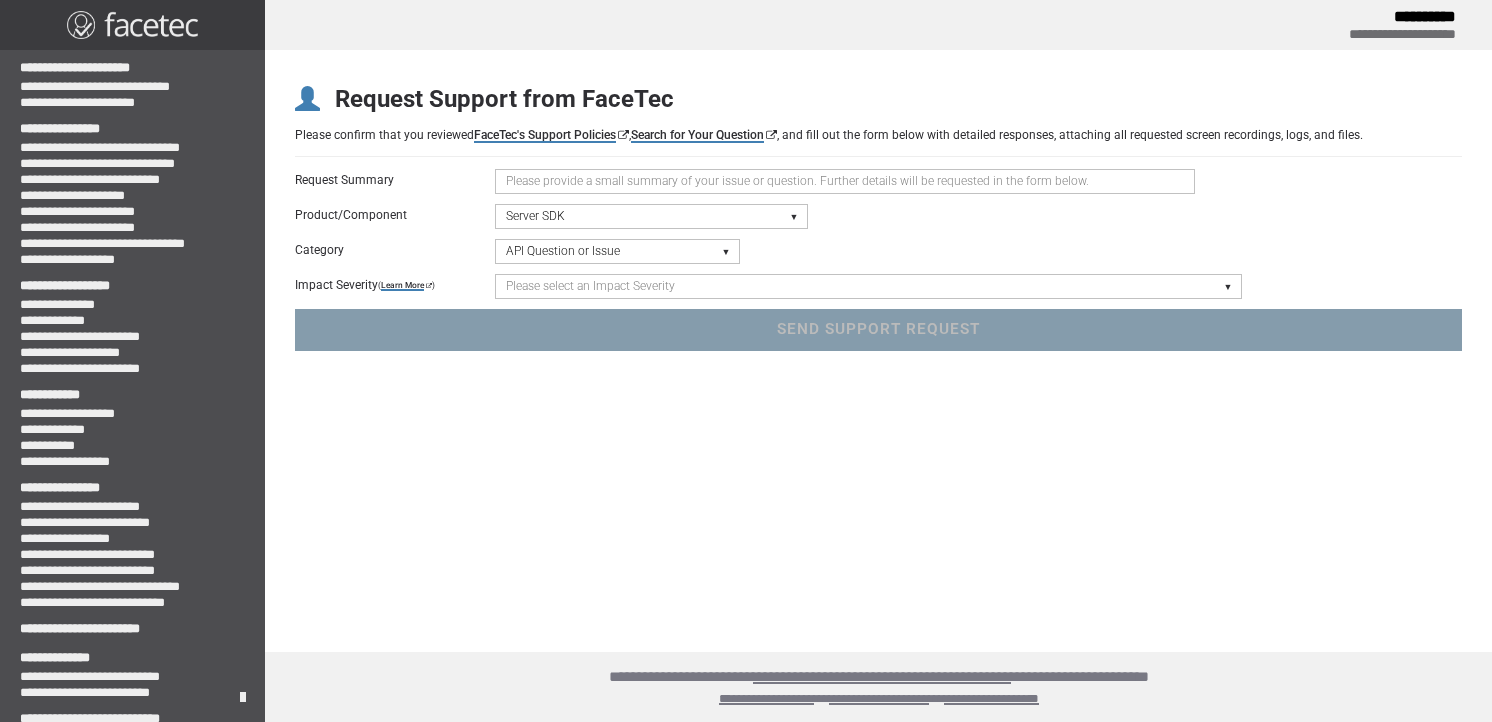 click on "Please select an Impact Severity Severity 1 - Minor Integration Issues, Upgrade Assistance, Encryption Key or Usage Log Questions with No Impact to Live Applications Severity 2 - Moderate Issues Impacting Live Applications / Production Systems Severity 3 - Major Issues Impacting Live Applications - Critical Errors in Production Systems" at bounding box center [868, 286] 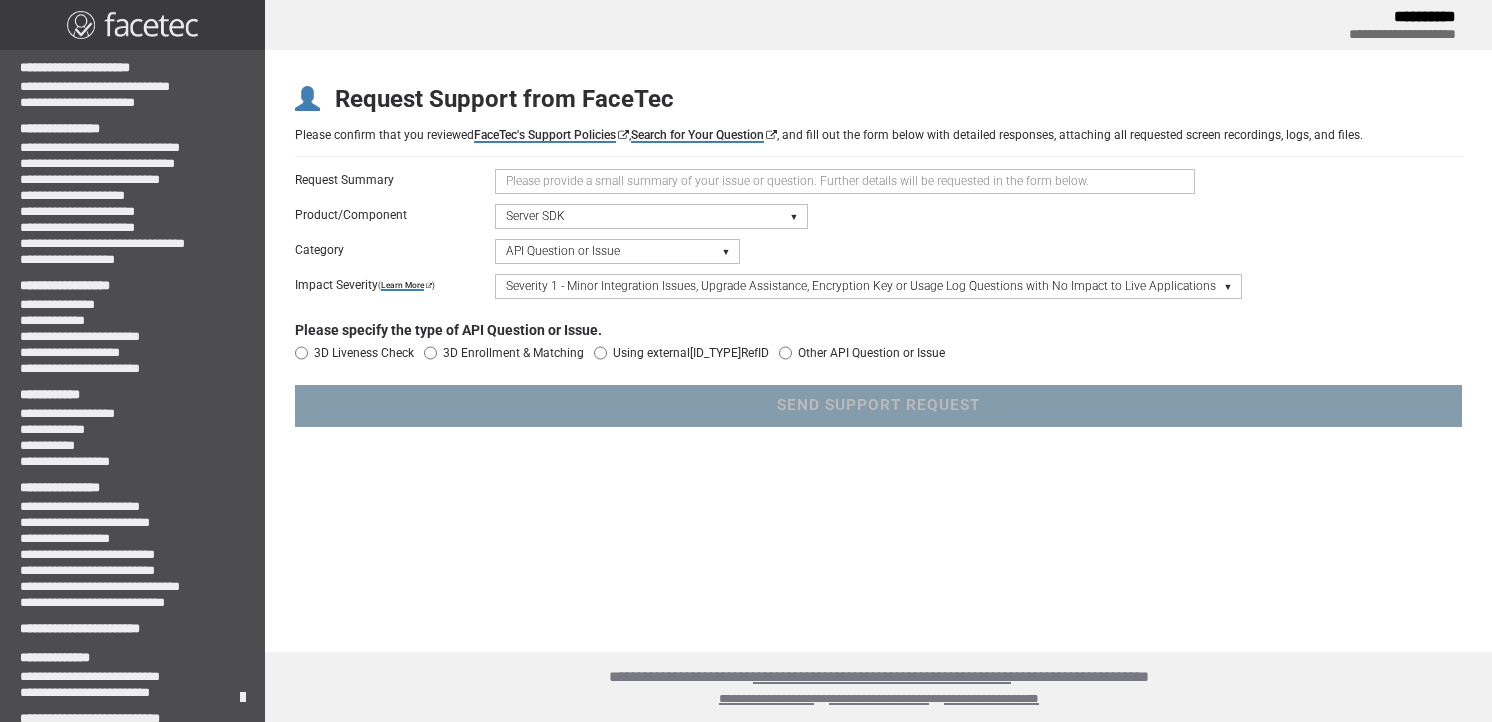 click at bounding box center [845, 181] 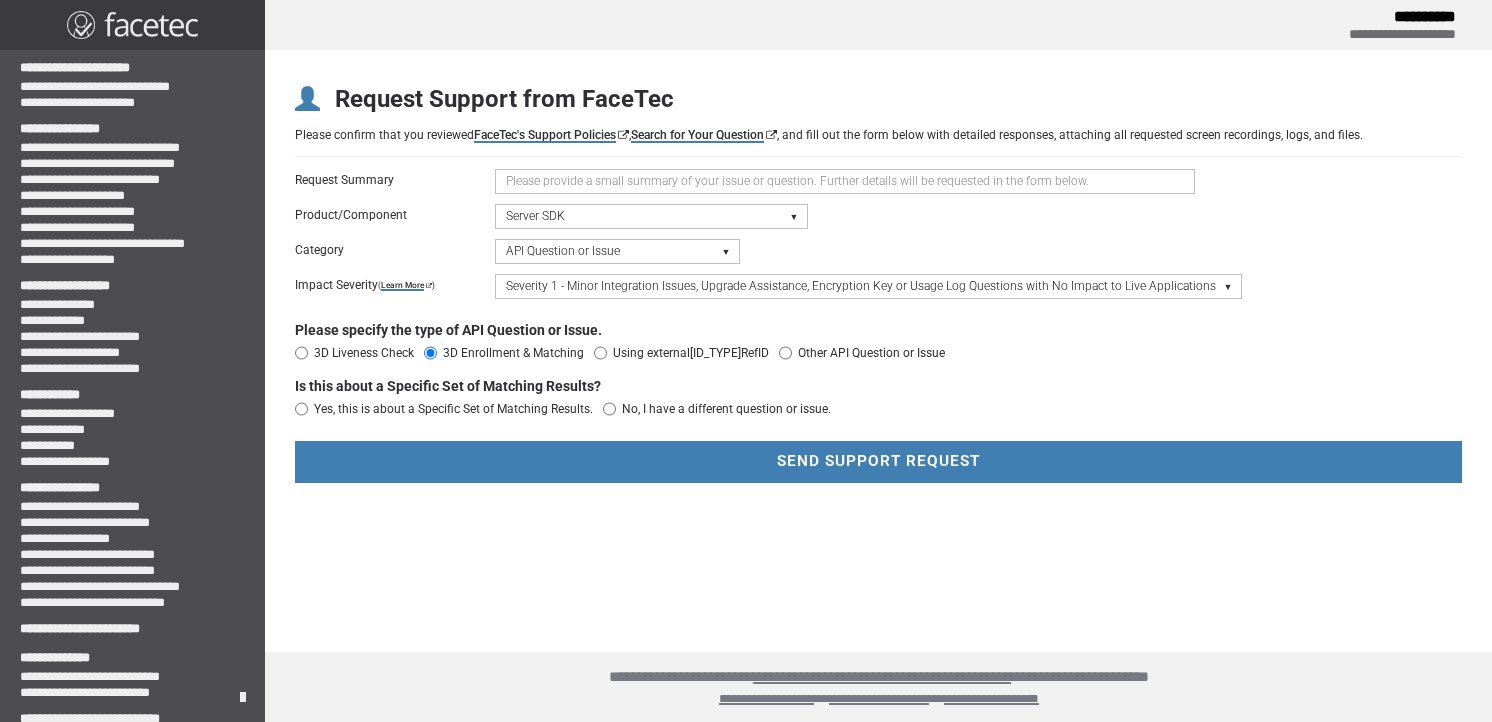 click on "Yes, this is about a Specific Set of Matching Results. No, I have a different question or issue." at bounding box center (878, 409) 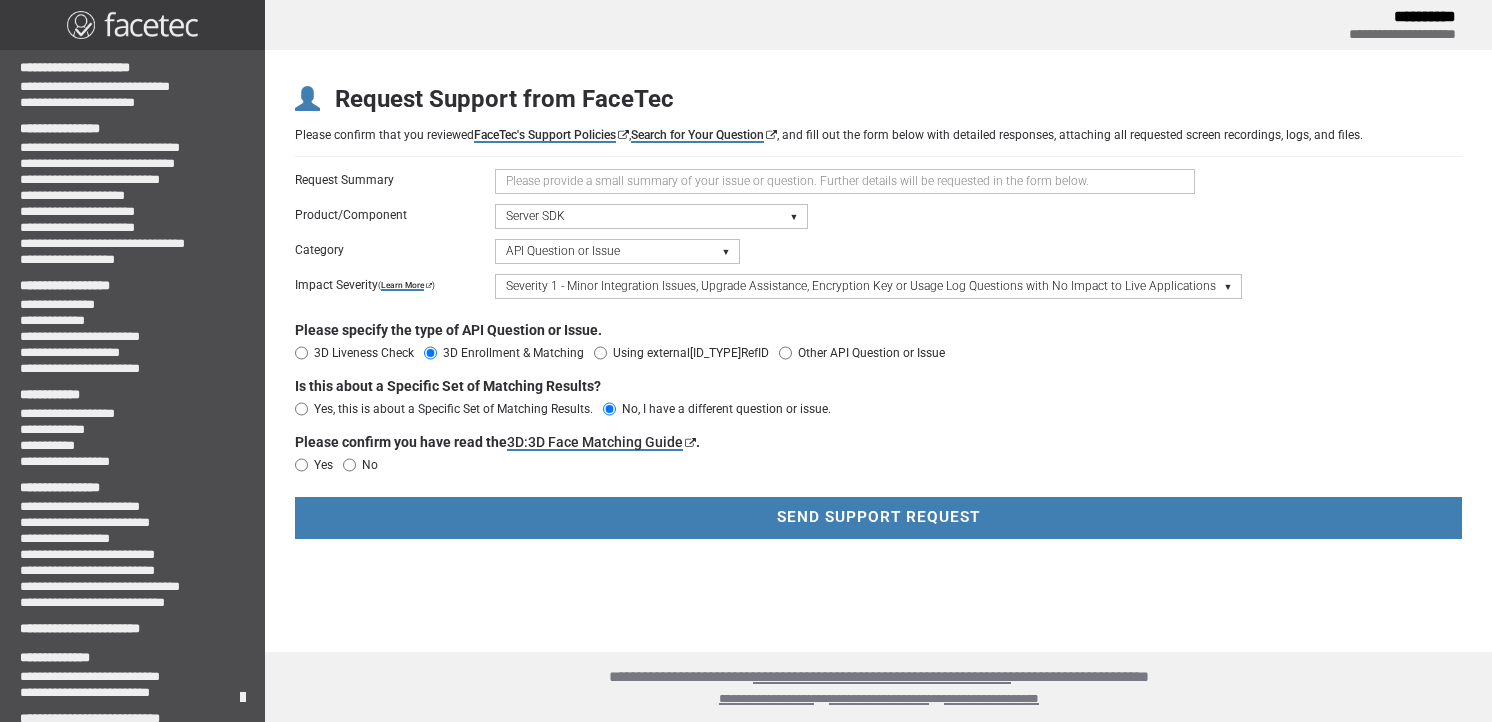 click on "Yes" at bounding box center [301, 465] 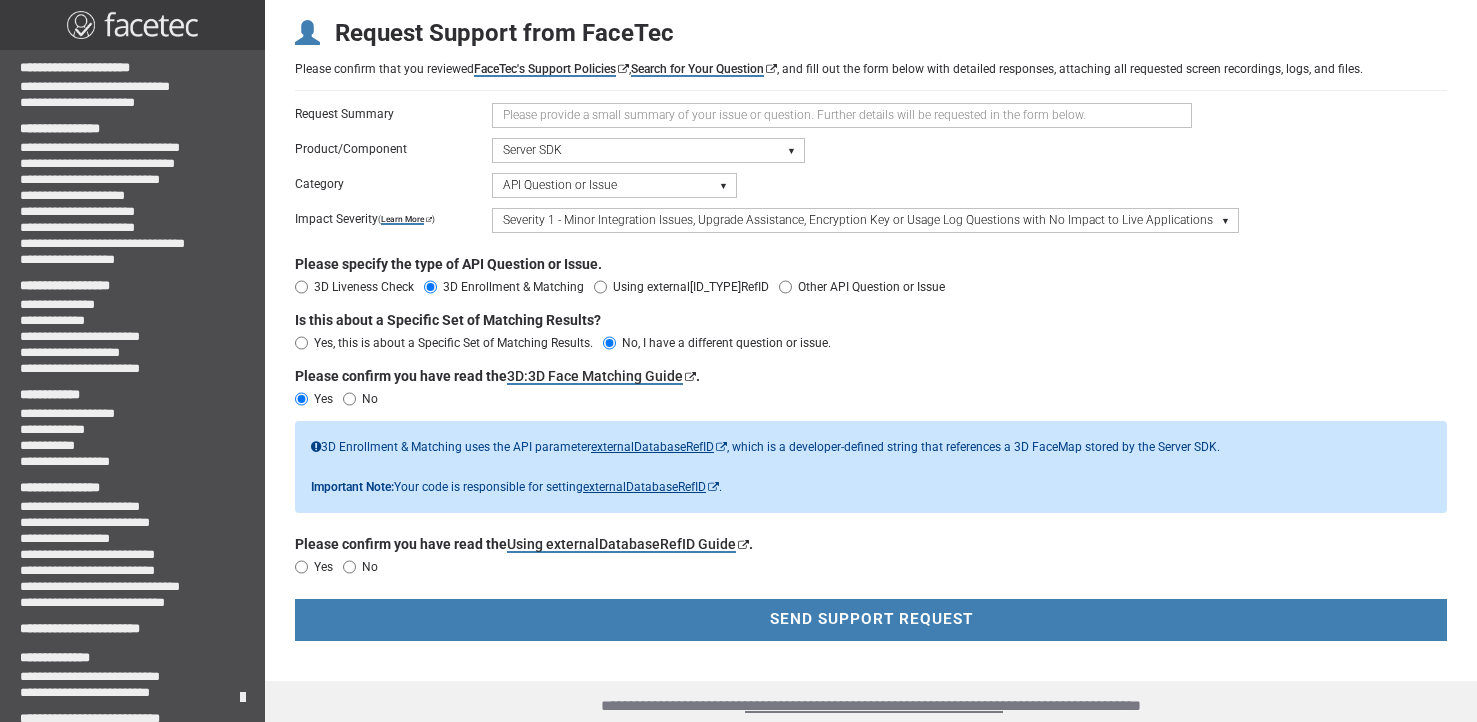 scroll, scrollTop: 95, scrollLeft: 0, axis: vertical 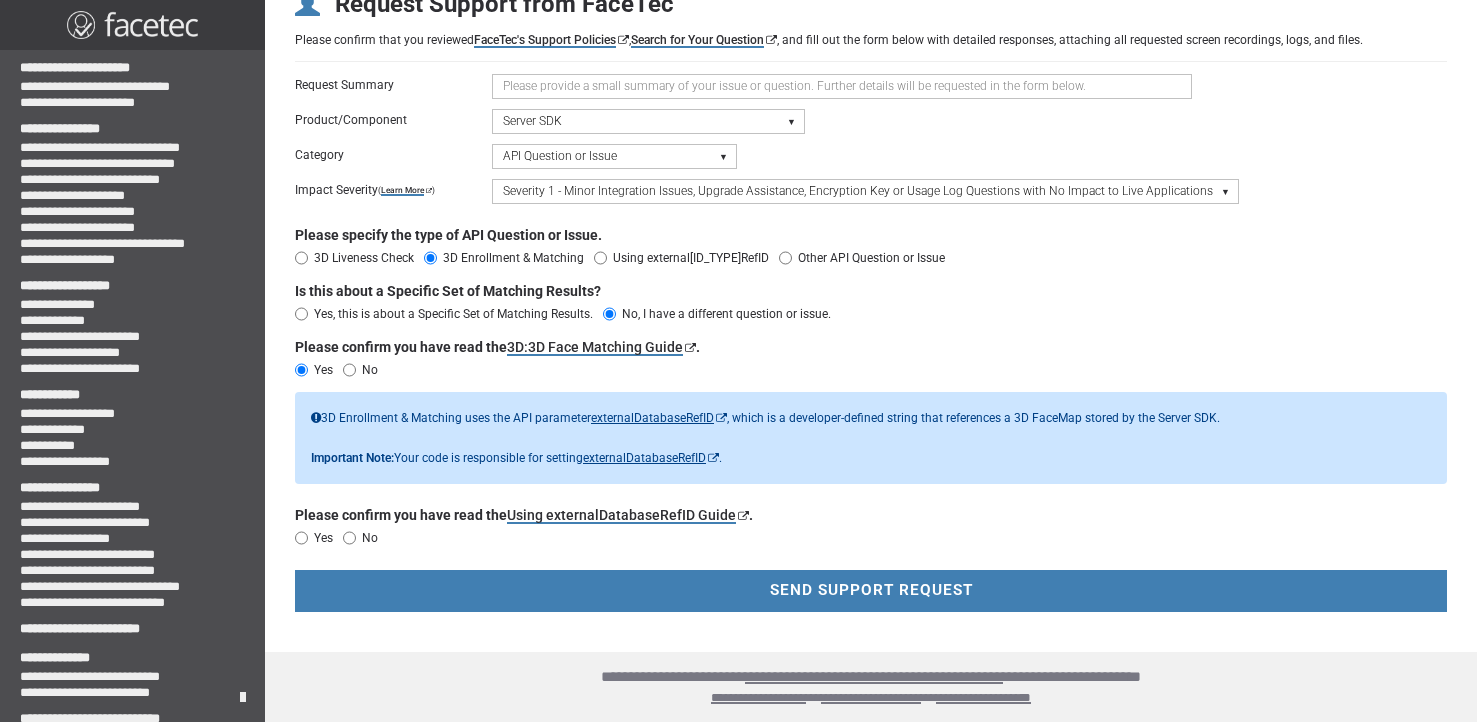 click on "Yes" at bounding box center [301, 538] 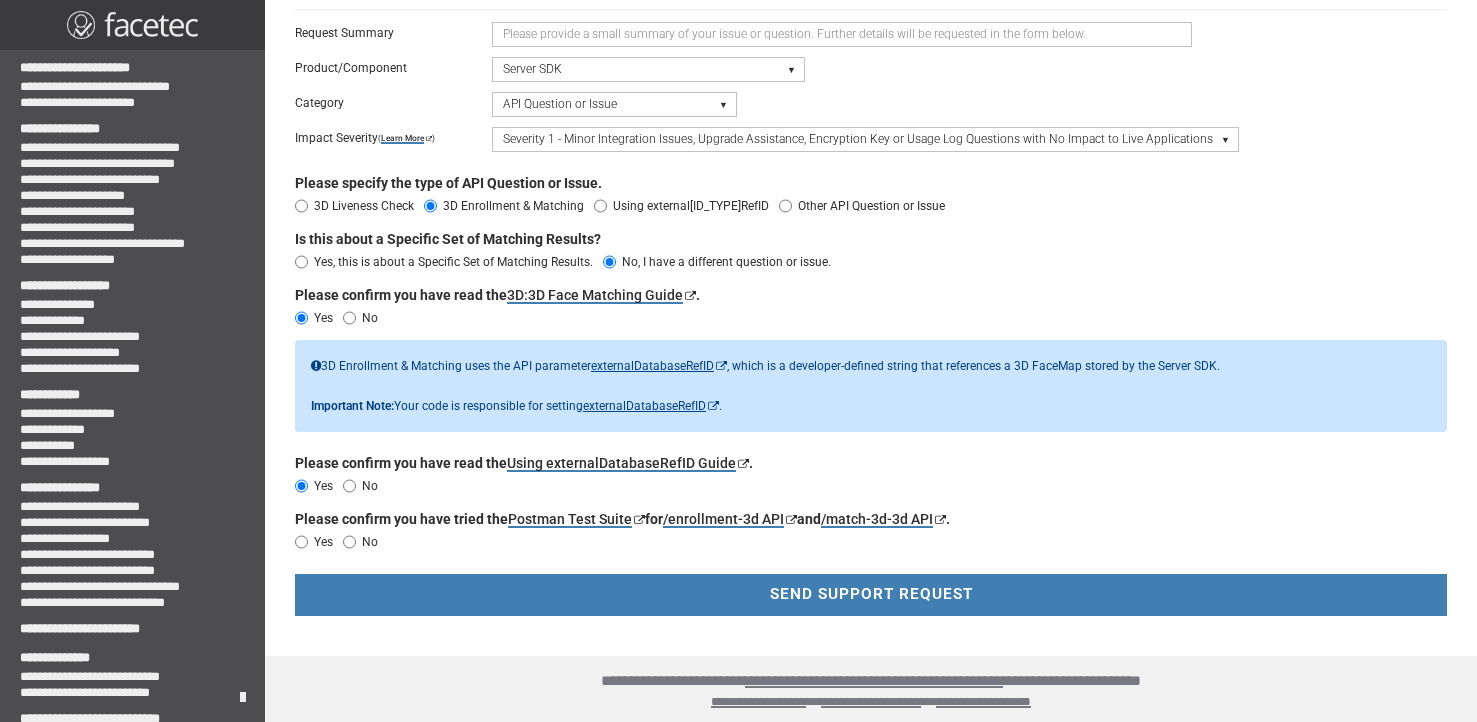 scroll, scrollTop: 151, scrollLeft: 0, axis: vertical 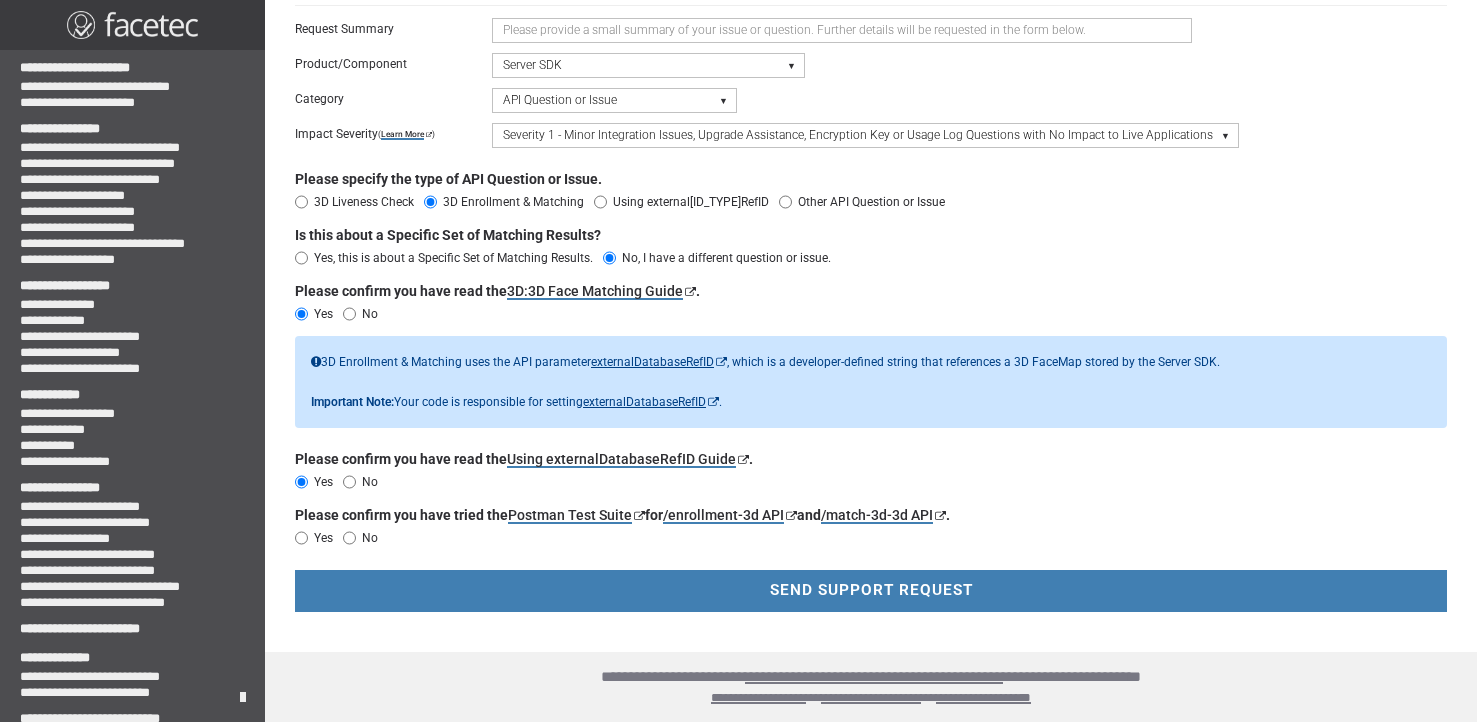 click on "Yes" at bounding box center (301, 538) 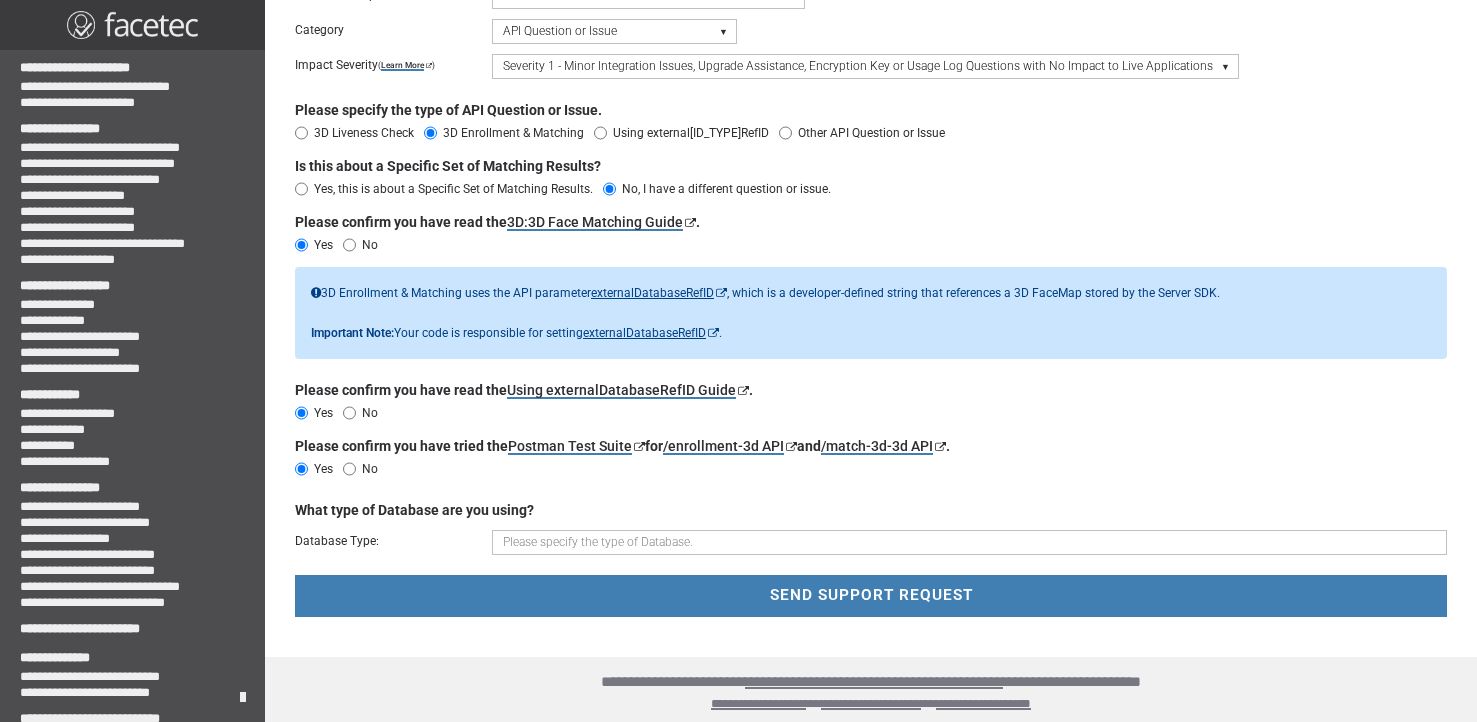 scroll, scrollTop: 225, scrollLeft: 0, axis: vertical 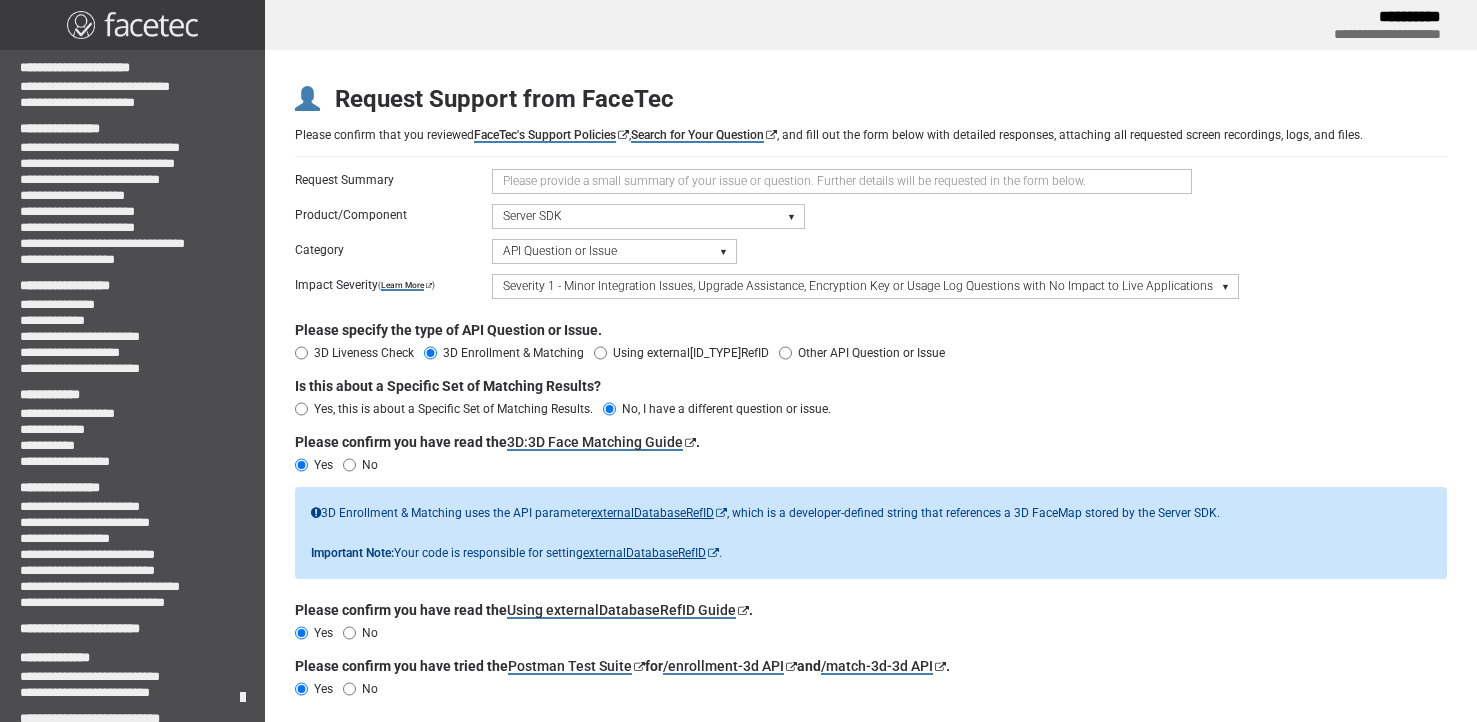 click at bounding box center (842, 181) 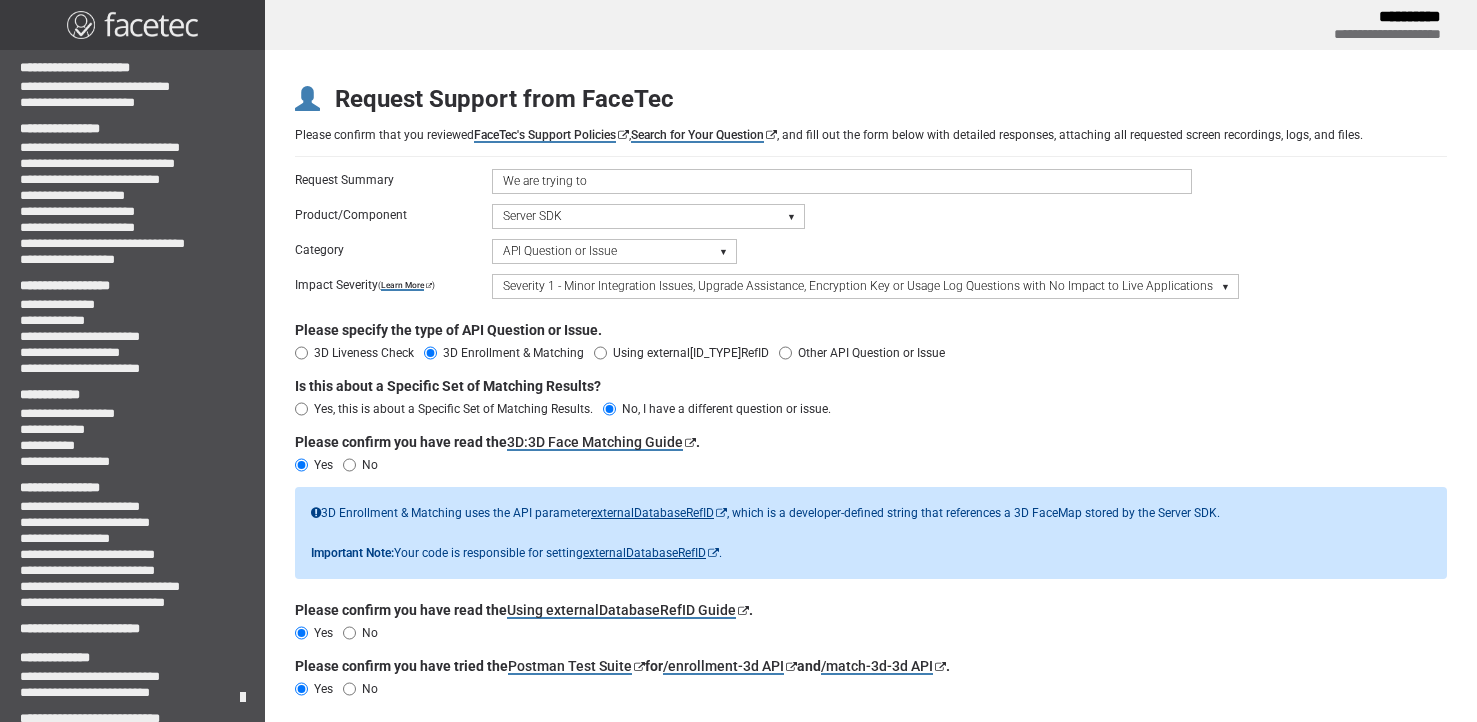 click on "We are trying to" at bounding box center (842, 181) 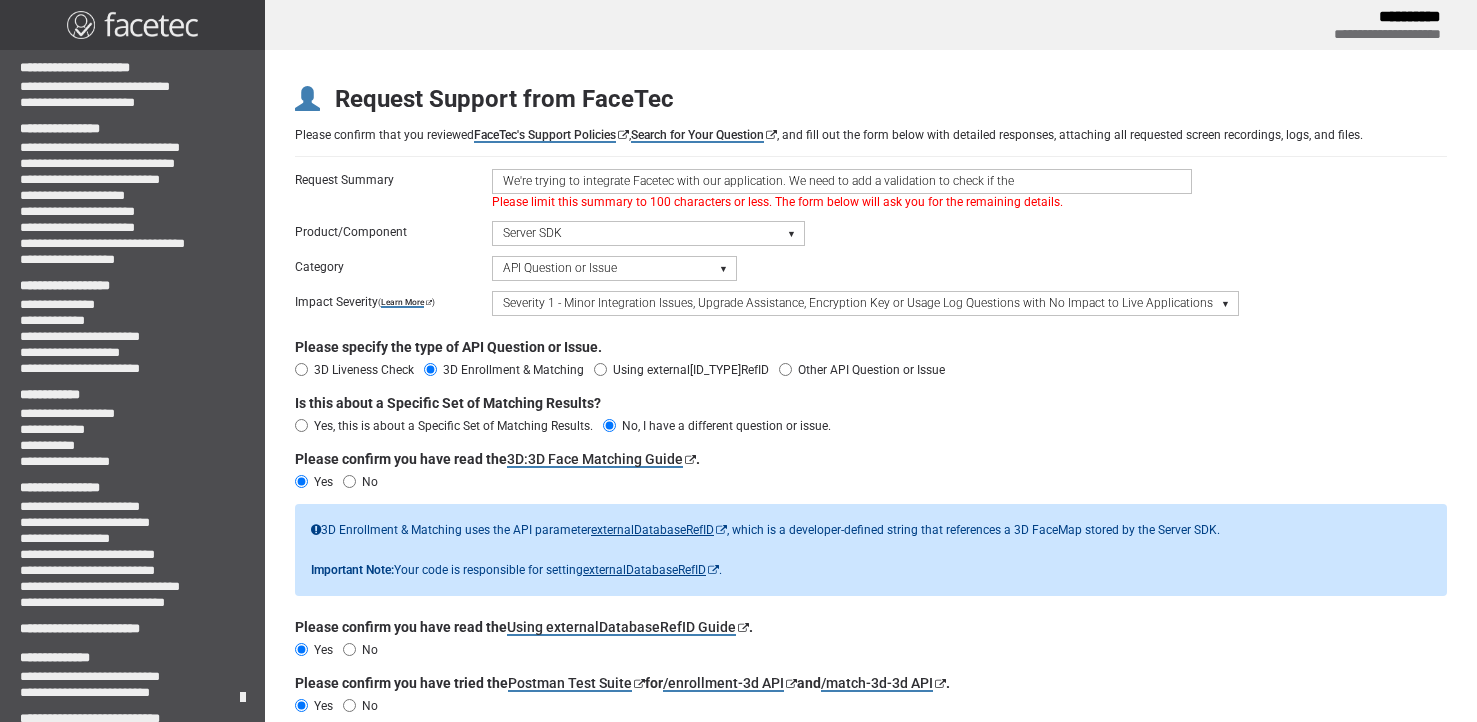 drag, startPoint x: 785, startPoint y: 179, endPoint x: 388, endPoint y: 162, distance: 397.3638 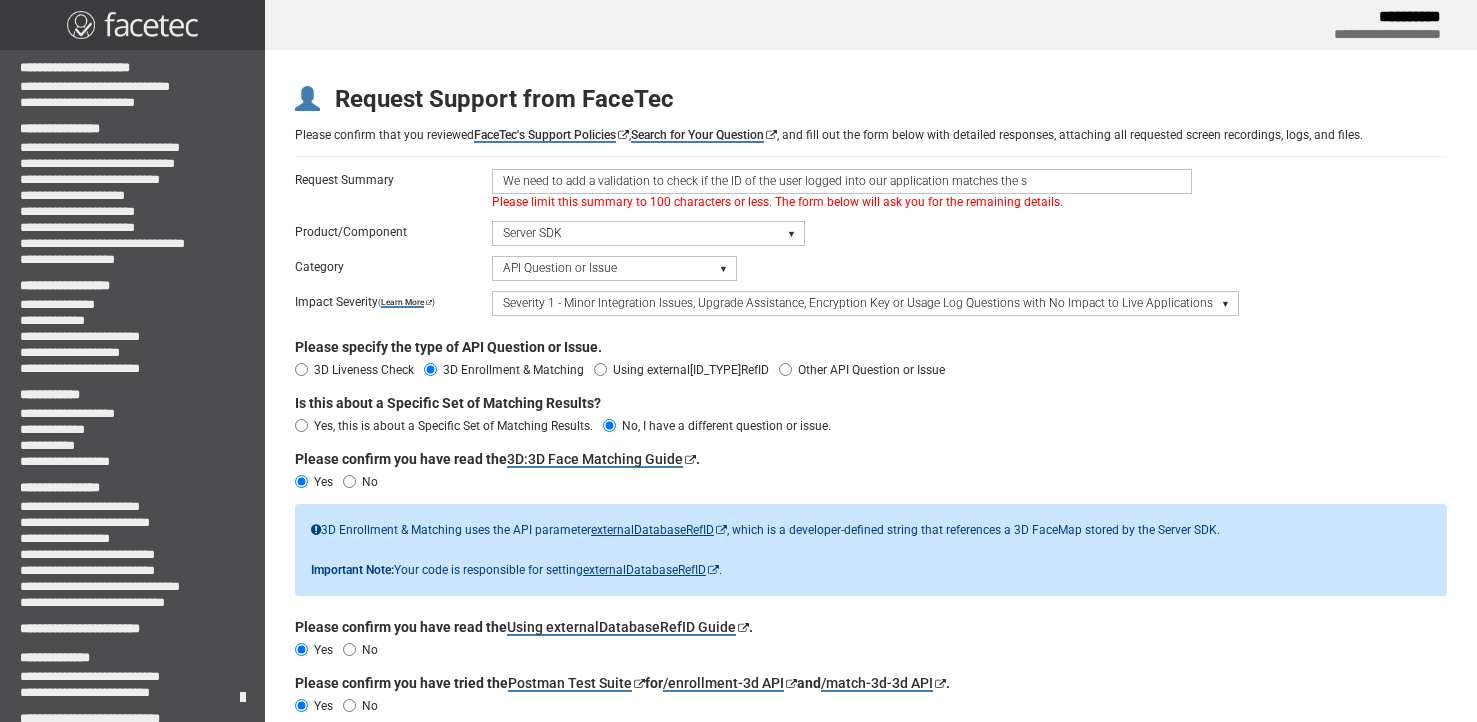 click on "We need to add a validation to check if the ID of the user logged into our application matches the s" at bounding box center (842, 181) 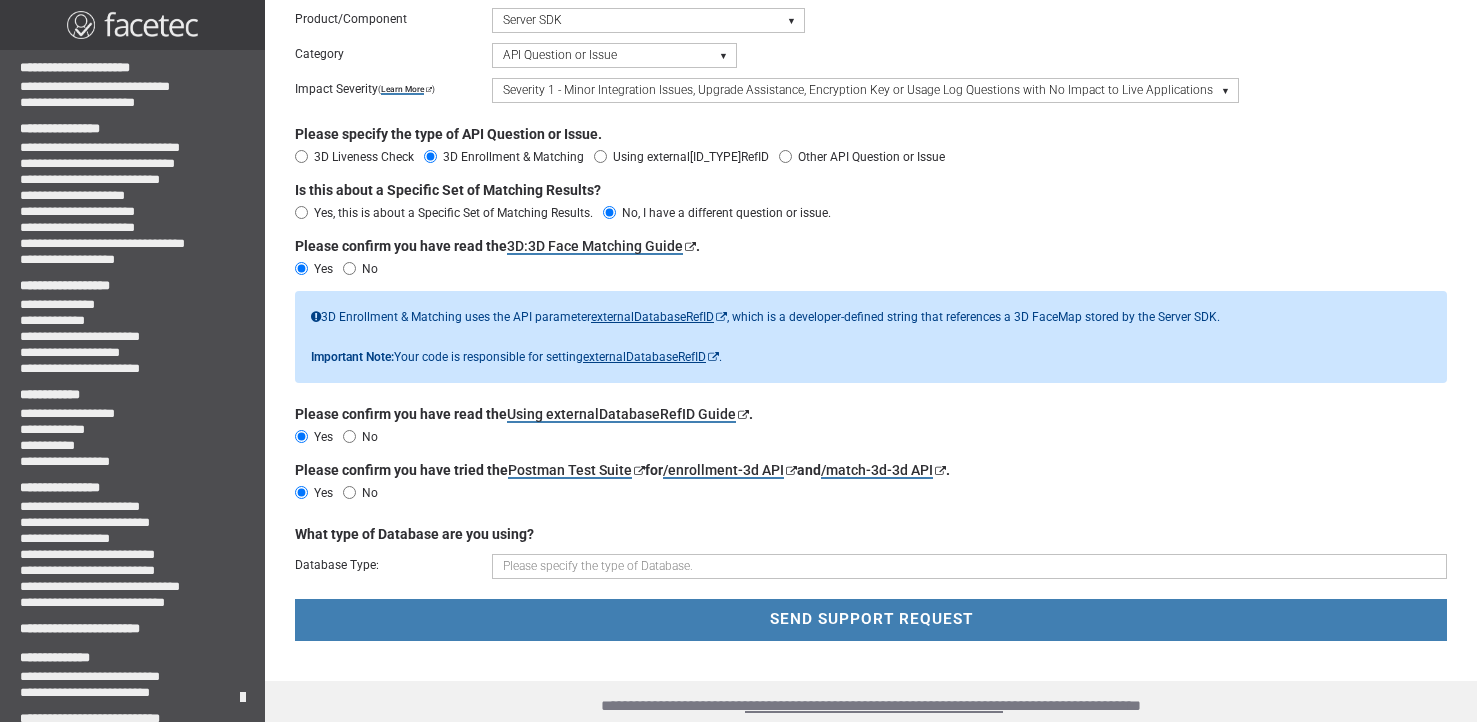 scroll, scrollTop: 242, scrollLeft: 0, axis: vertical 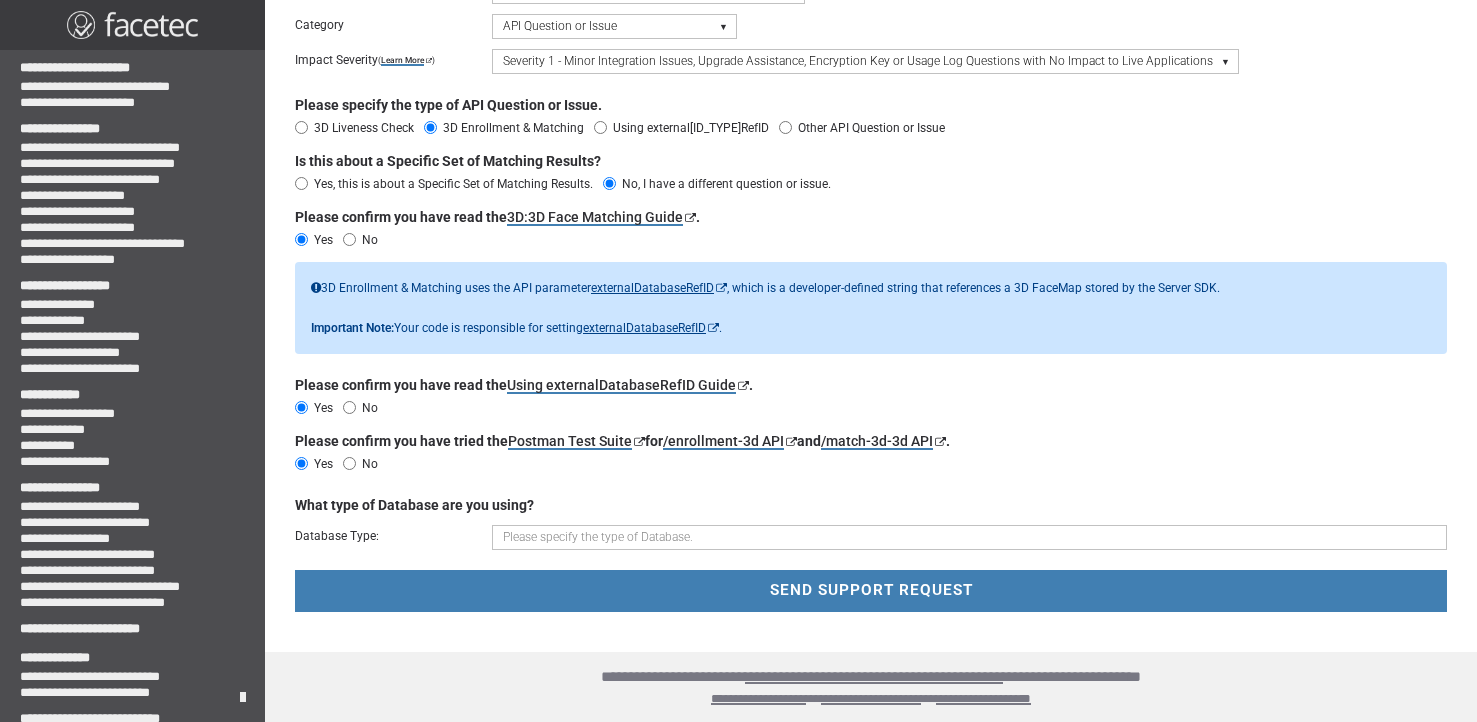 click at bounding box center [969, 537] 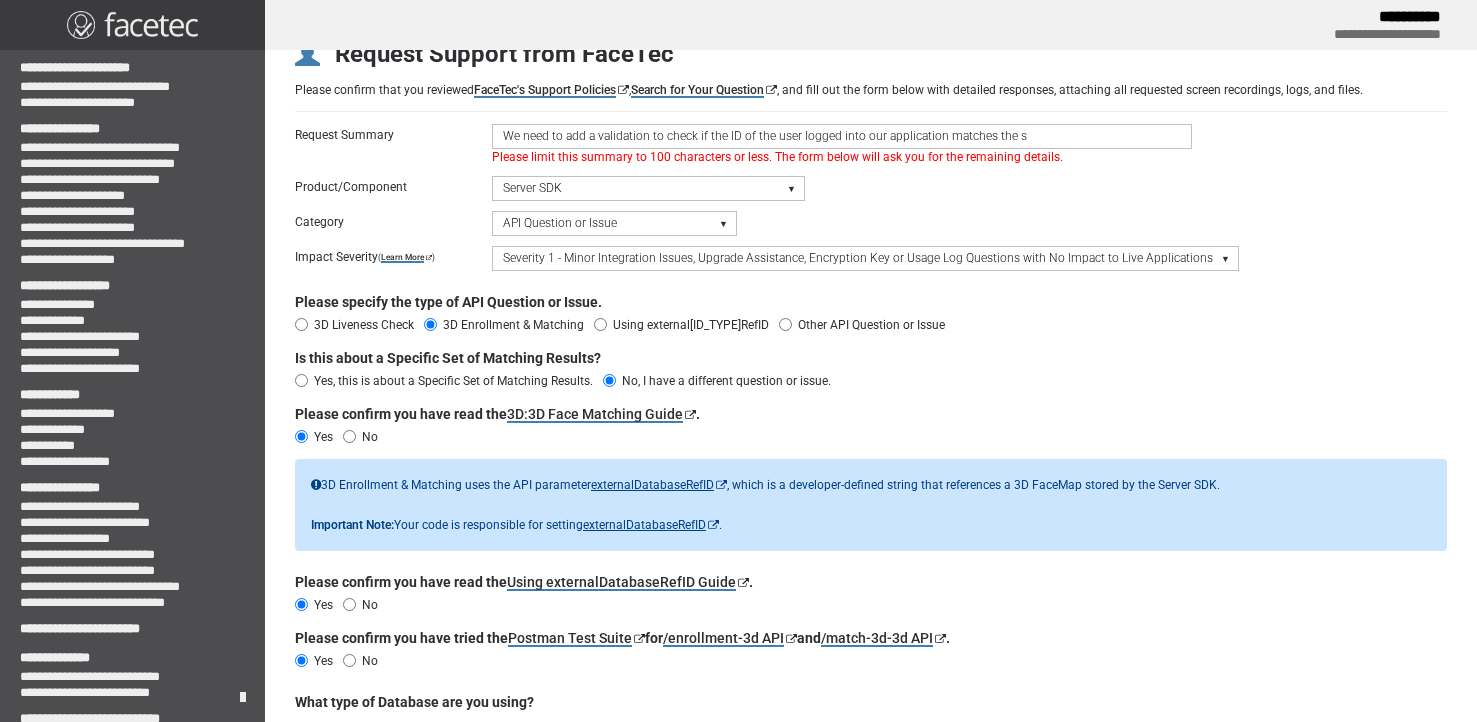 scroll, scrollTop: 0, scrollLeft: 0, axis: both 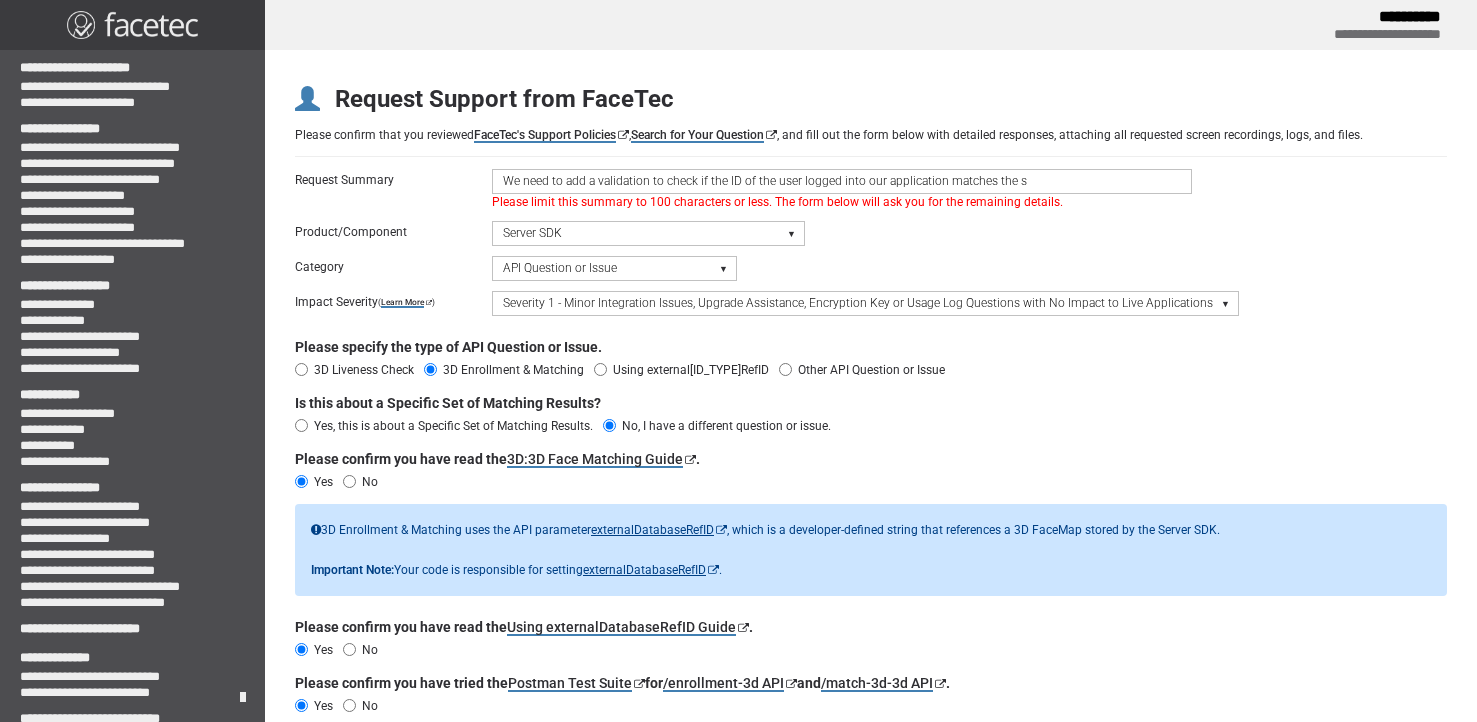 click on "Please select a Product/Component Device SDK (Android, iOS, Browser) Server SDK Dashboard SDK 3D Liveness & Matching ID Scan - Compatibility, Behavior, OCR, Barcode, NFC UR Codes - Biometric Barcodes Specific Features Access Request Account" at bounding box center (648, 233) 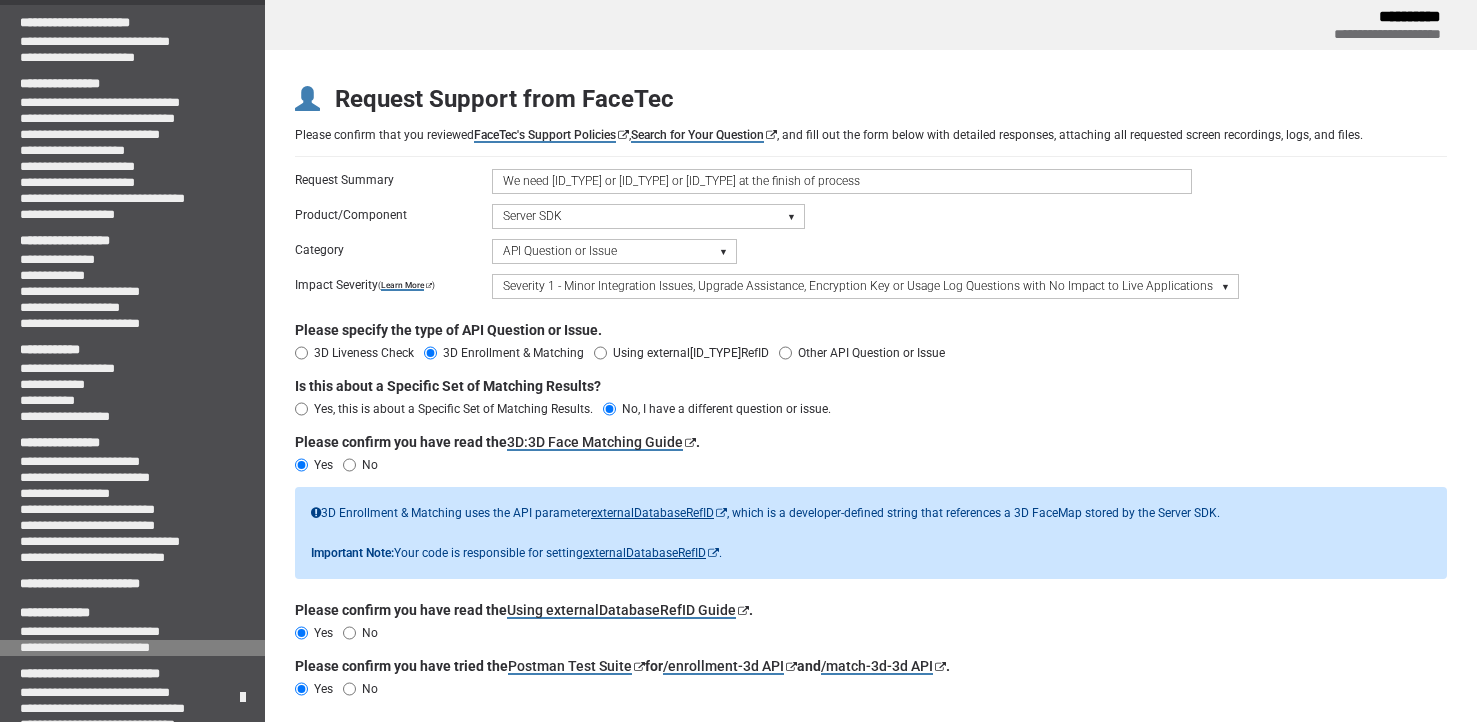 scroll, scrollTop: 86, scrollLeft: 0, axis: vertical 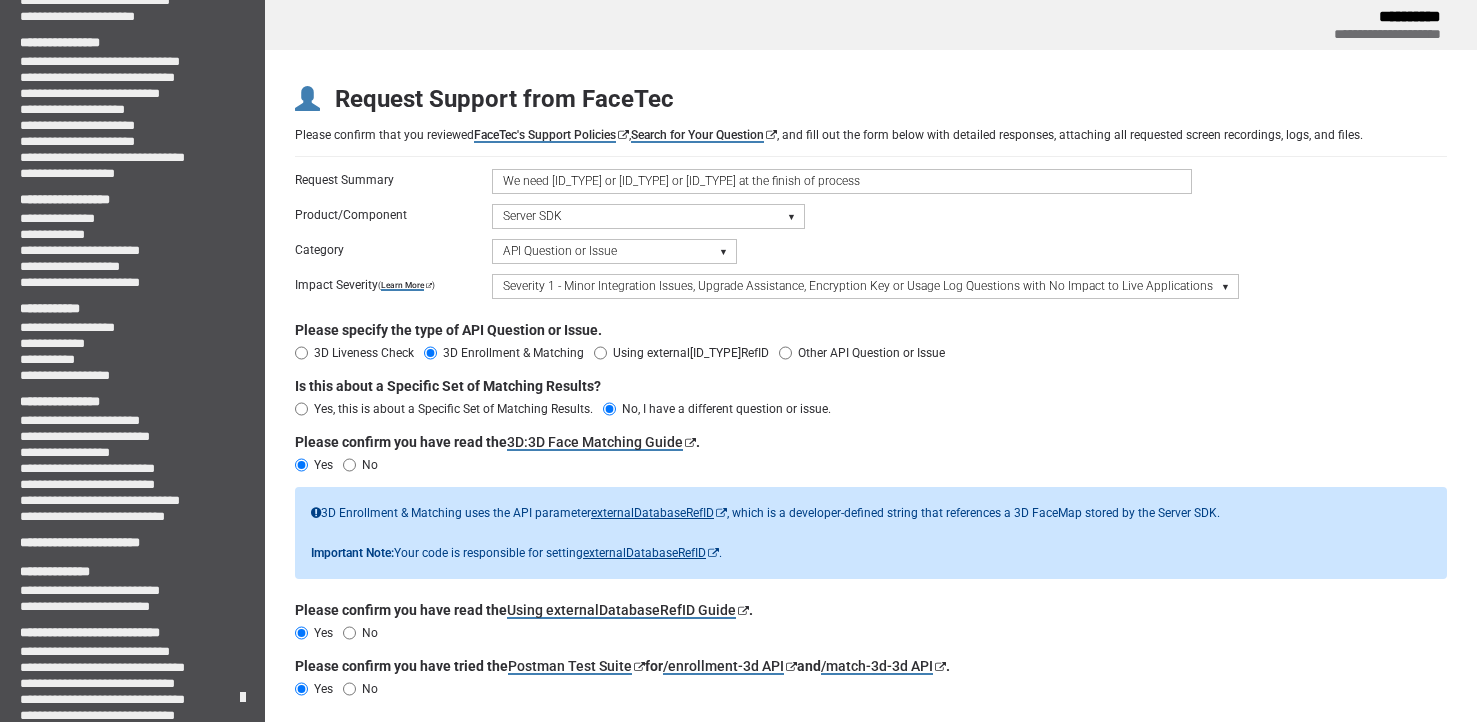 click on "We need [ID_TYPE] or [ID_TYPE] or [ID_TYPE] at the finish of process" at bounding box center (842, 181) 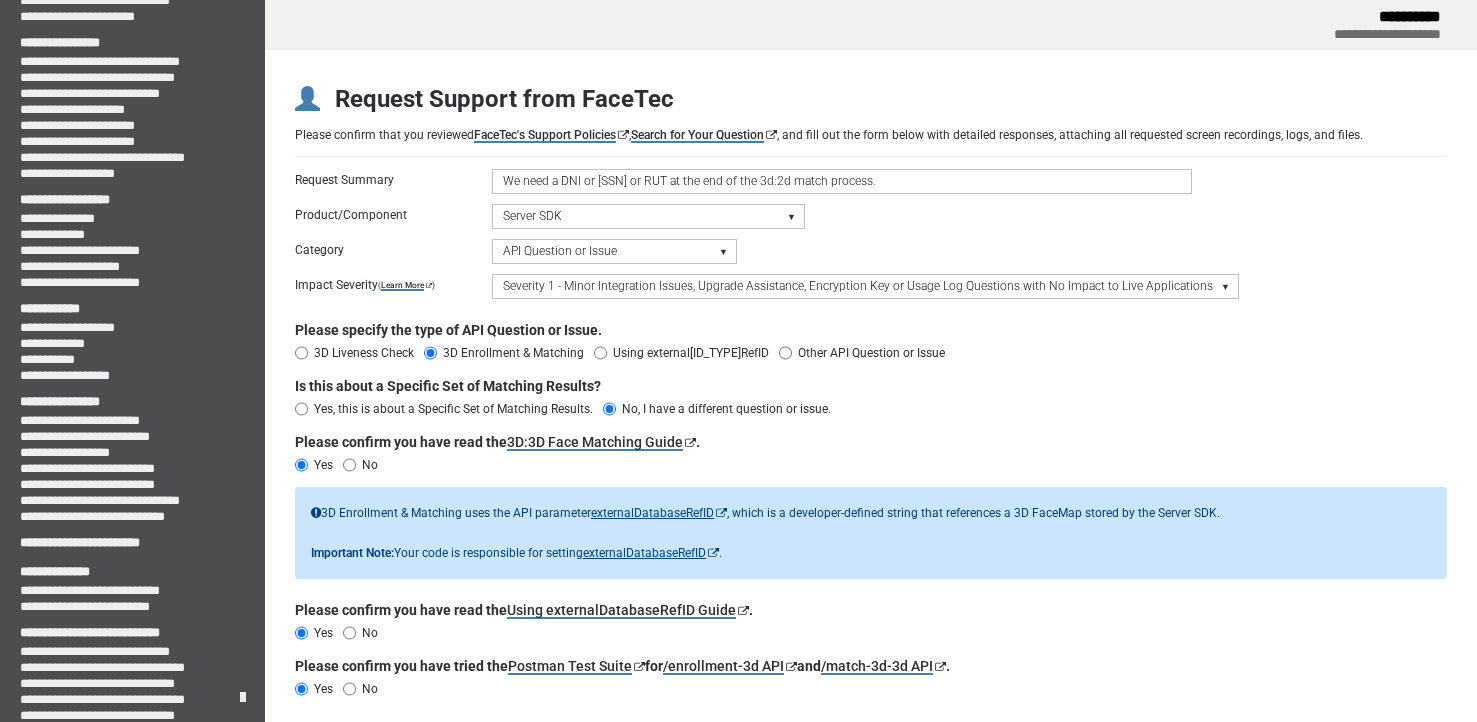 scroll, scrollTop: 0, scrollLeft: 0, axis: both 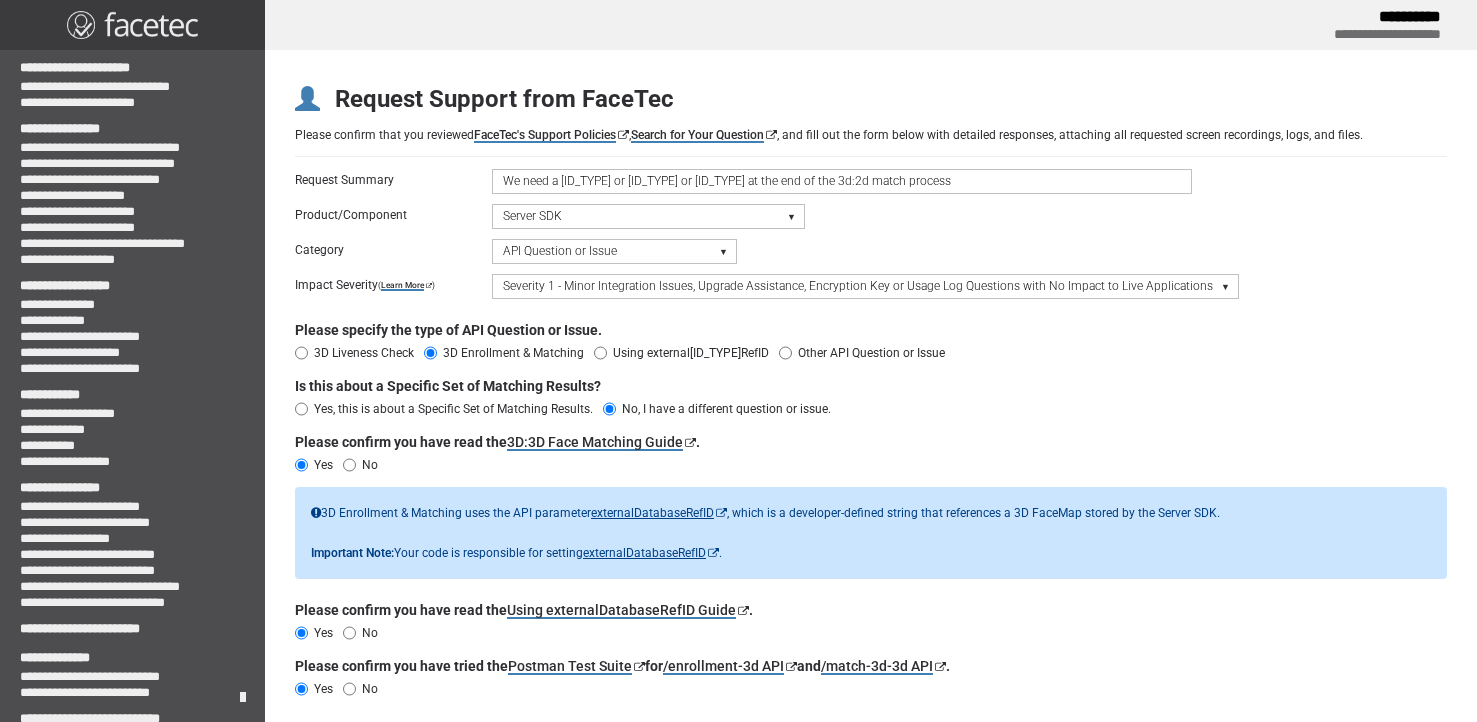 type on "We need a [ID_TYPE] or [ID_TYPE] or [ID_TYPE] at the end of the 3d:2d match process" 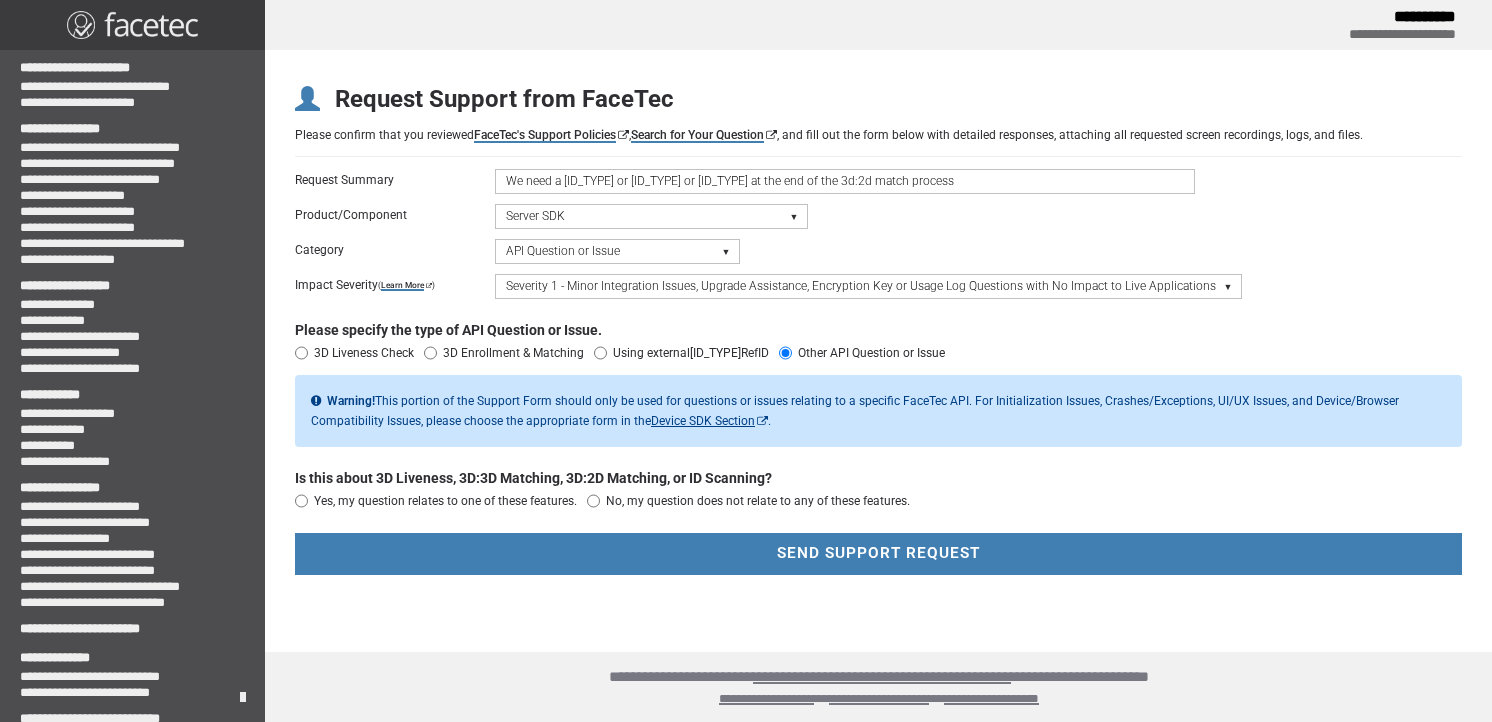 click on "Yes, my question relates to one of these features." at bounding box center (441, 501) 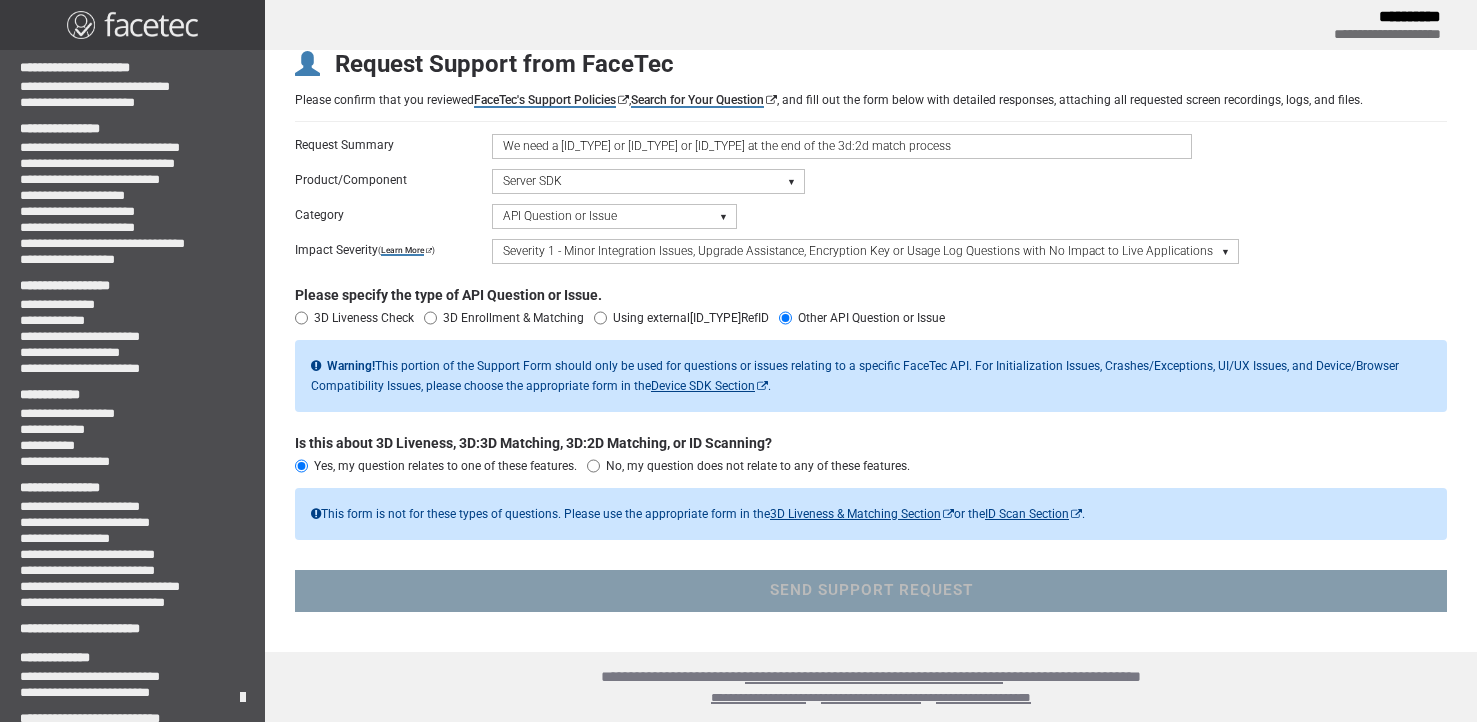 scroll, scrollTop: 18, scrollLeft: 0, axis: vertical 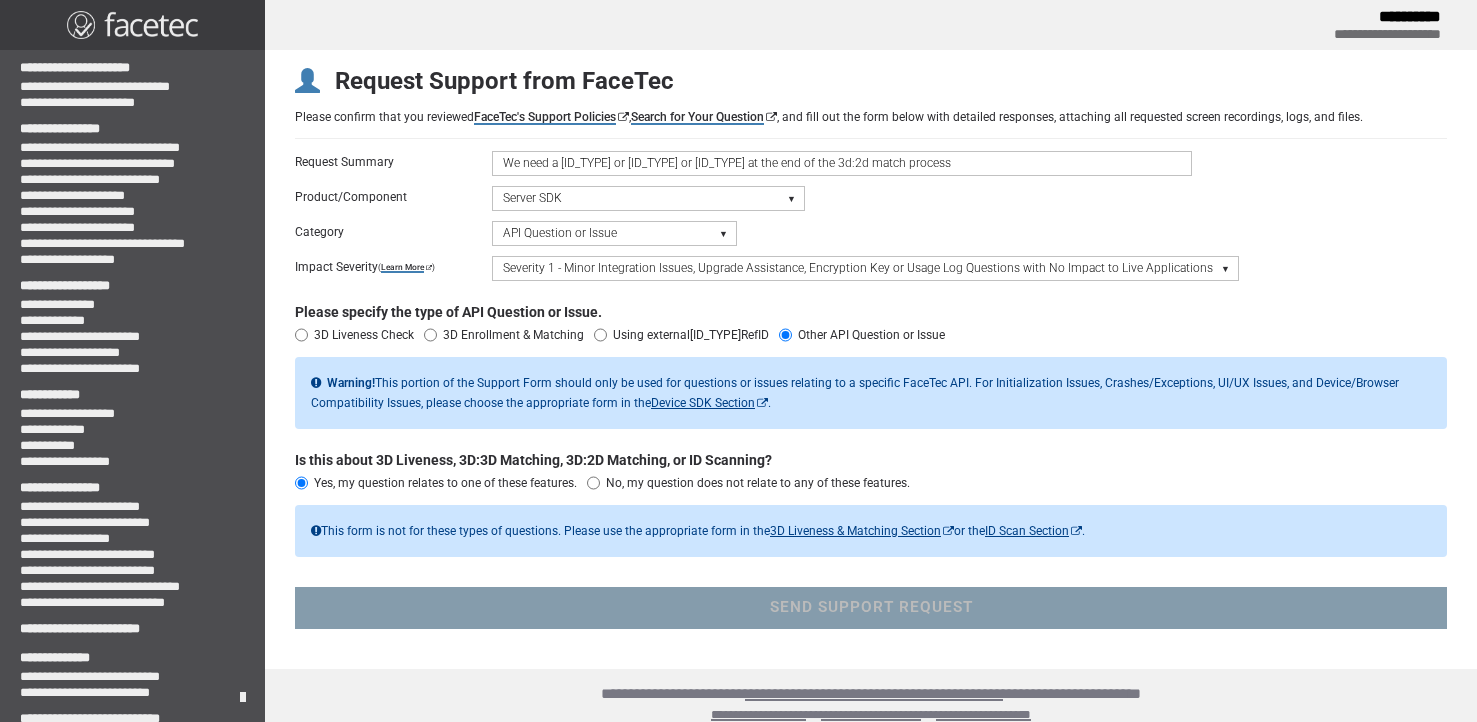 click on "Request Summary  *  We need a DNI or [SSN] or RUT at the end of the 3d:2d match process Product/Component  *  Please select a Product/Component Device SDK (Android, iOS, Browser) Server SDK Dashboard SDK 3D Liveness & Matching ID Scan - Compatibility, Behavior, OCR, Barcode, NFC UR Codes - Biometric Barcodes Specific Features Access Request Account & Application Category  *  Please select a Category Initialization Issue (Server Not Starting) Crash/Exception API Question or Issue Static Code Analyzer Results Impact Severity  *   ( Learn More ) Please select an Impact Severity Severity 1 - Minor Integration Issues, Upgrade Assistance, Encryption Key or Usage Log Questions with No Impact to Live Applications Severity 2 - Moderate Issues Impacting Live Applications / Production Systems Severity 3 - Major Issues Impacting Live Applications - Critical Errors in Production Systems Please specify the type of API Question or Issue.  *  3D Liveness Check 3D Enrollment & Matching  *  . .  *  Yes No . No" at bounding box center [871, 390] 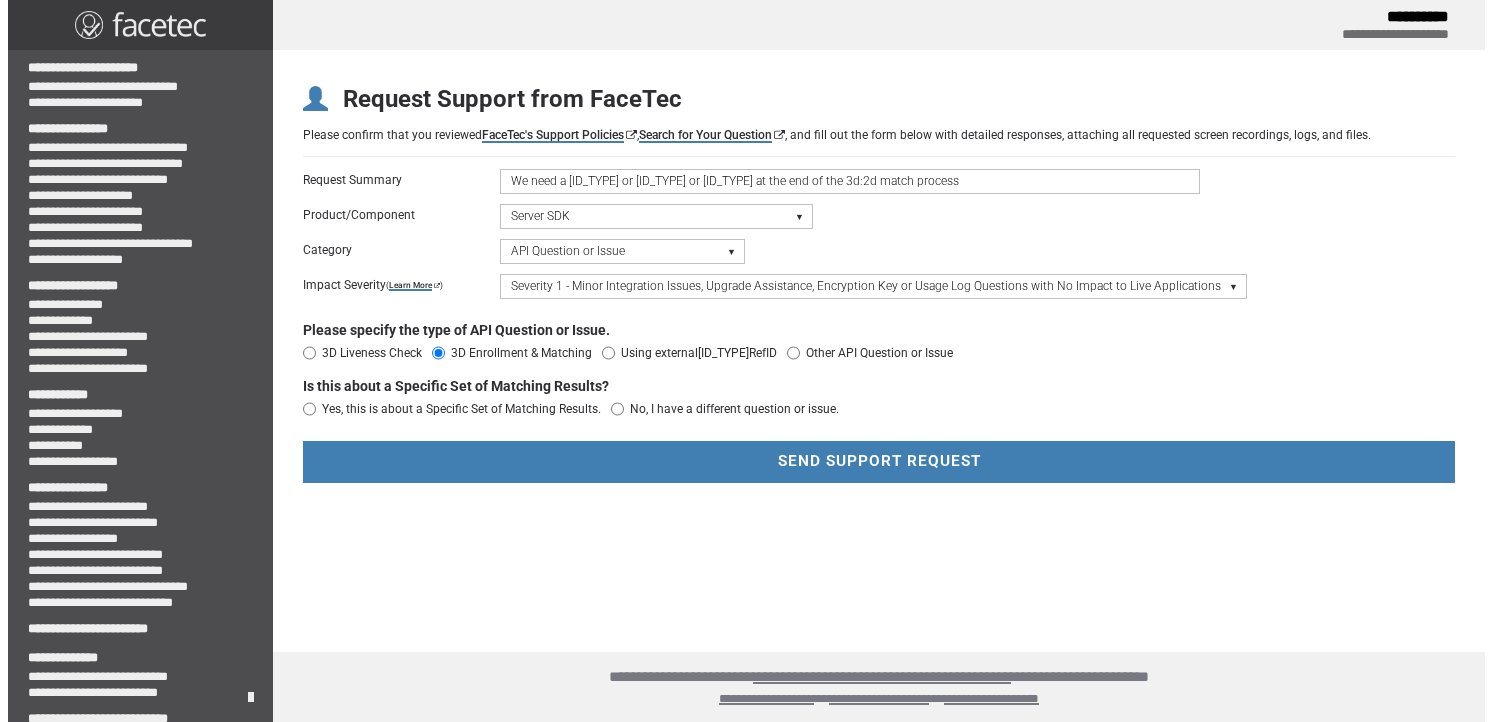scroll, scrollTop: 0, scrollLeft: 0, axis: both 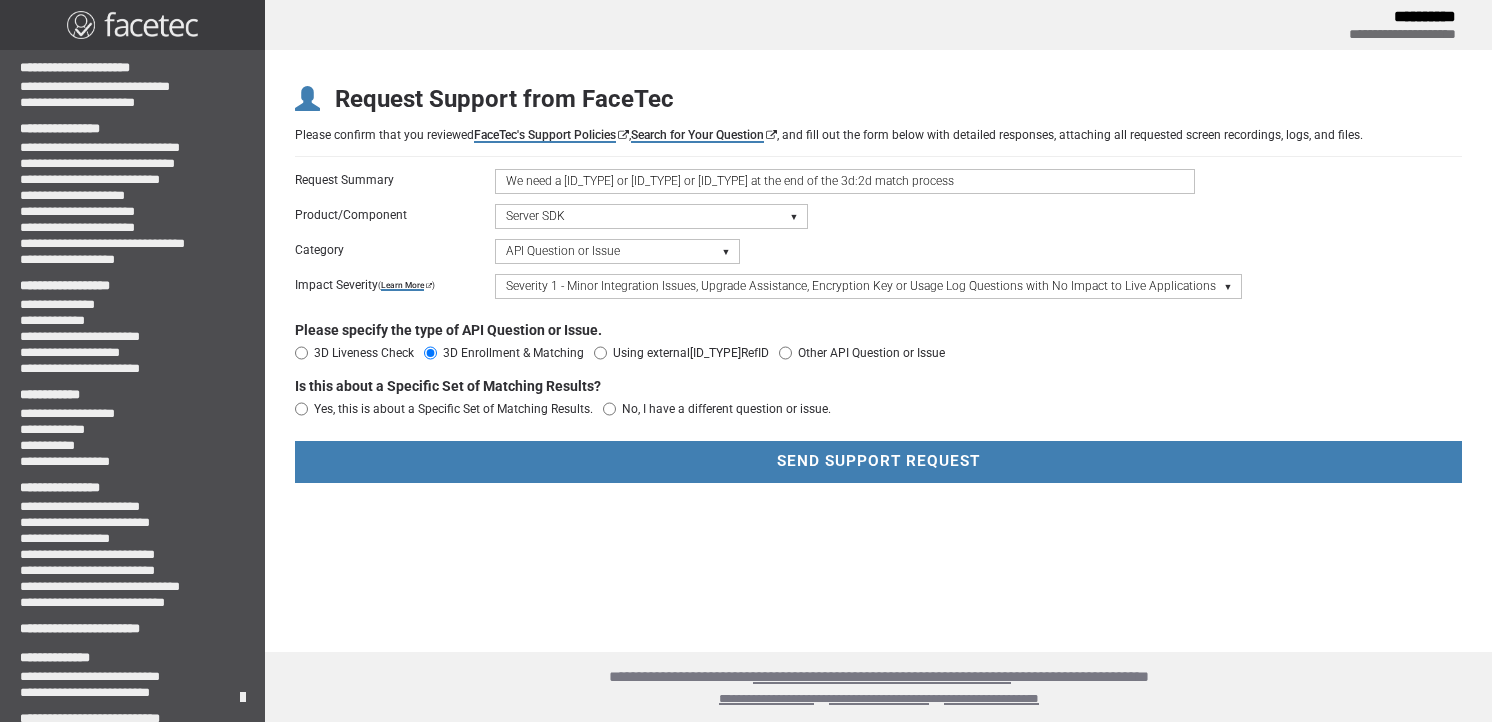 click on "Yes, this is about a Specific Set of Matching Results." at bounding box center [301, 409] 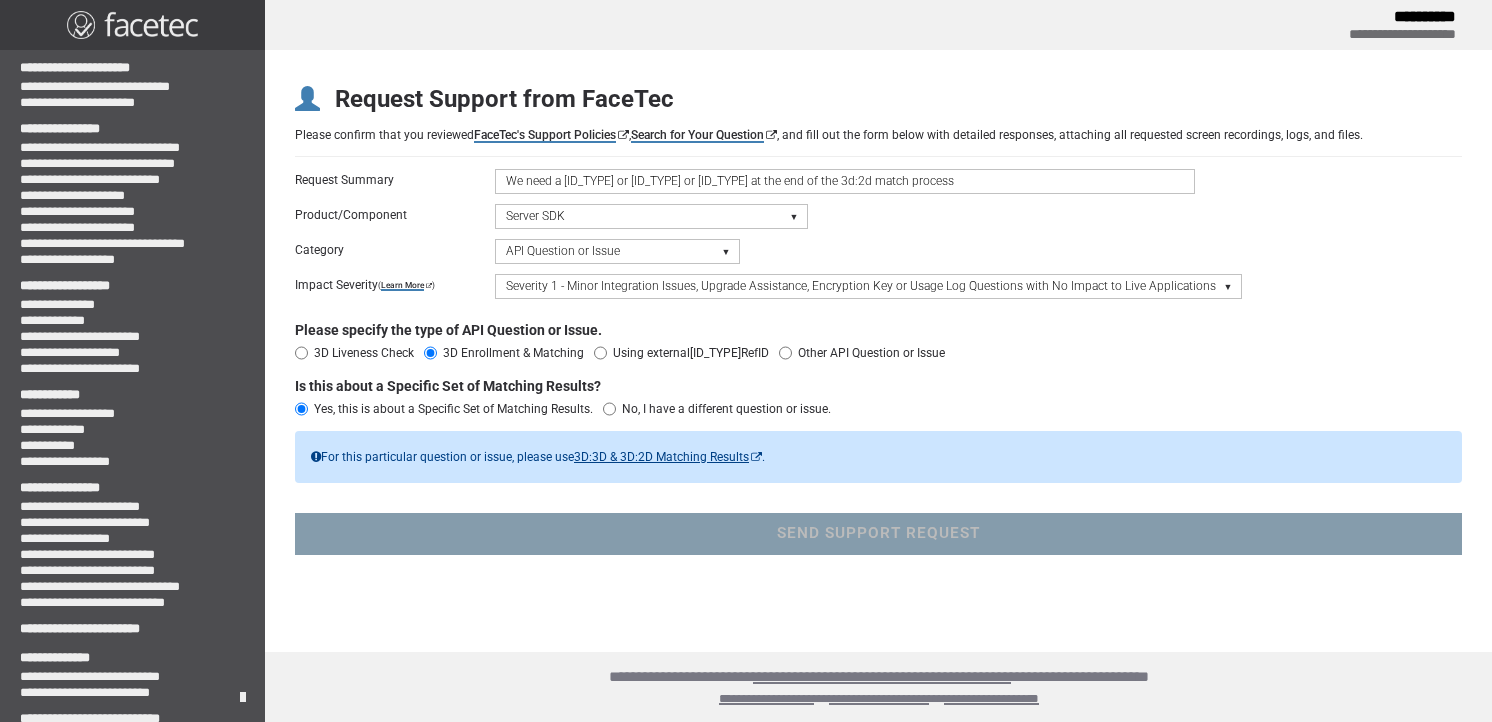 click on "No, I have a different question or issue." at bounding box center [609, 409] 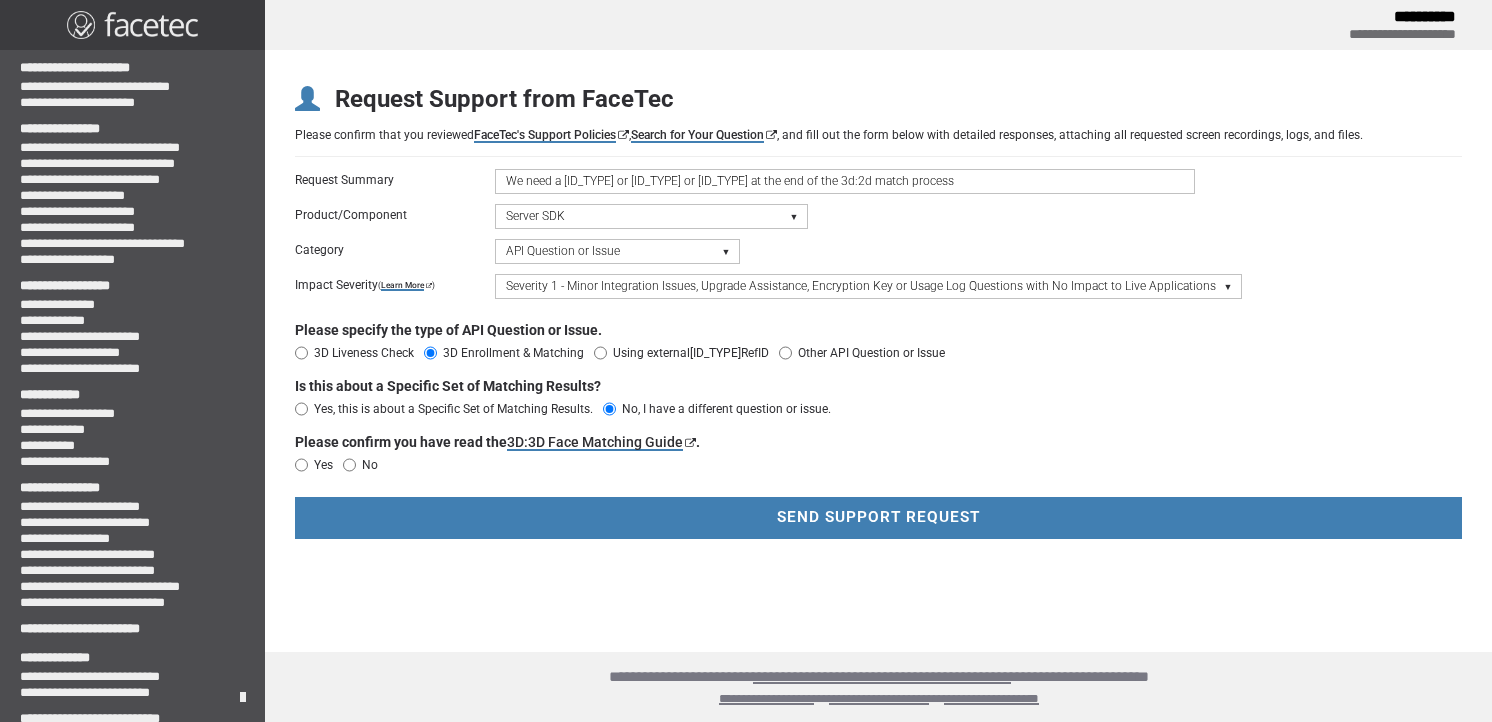 click on "Yes" at bounding box center [301, 465] 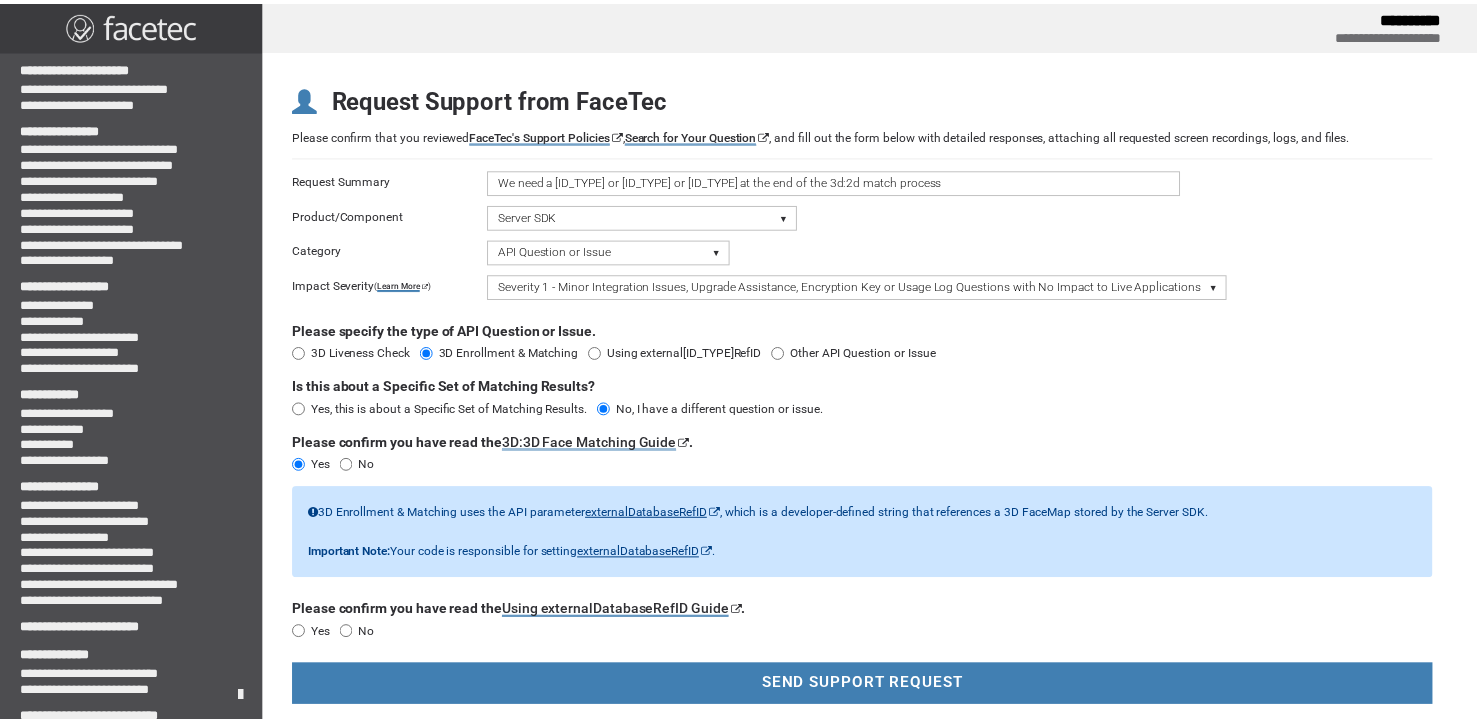 scroll, scrollTop: 95, scrollLeft: 0, axis: vertical 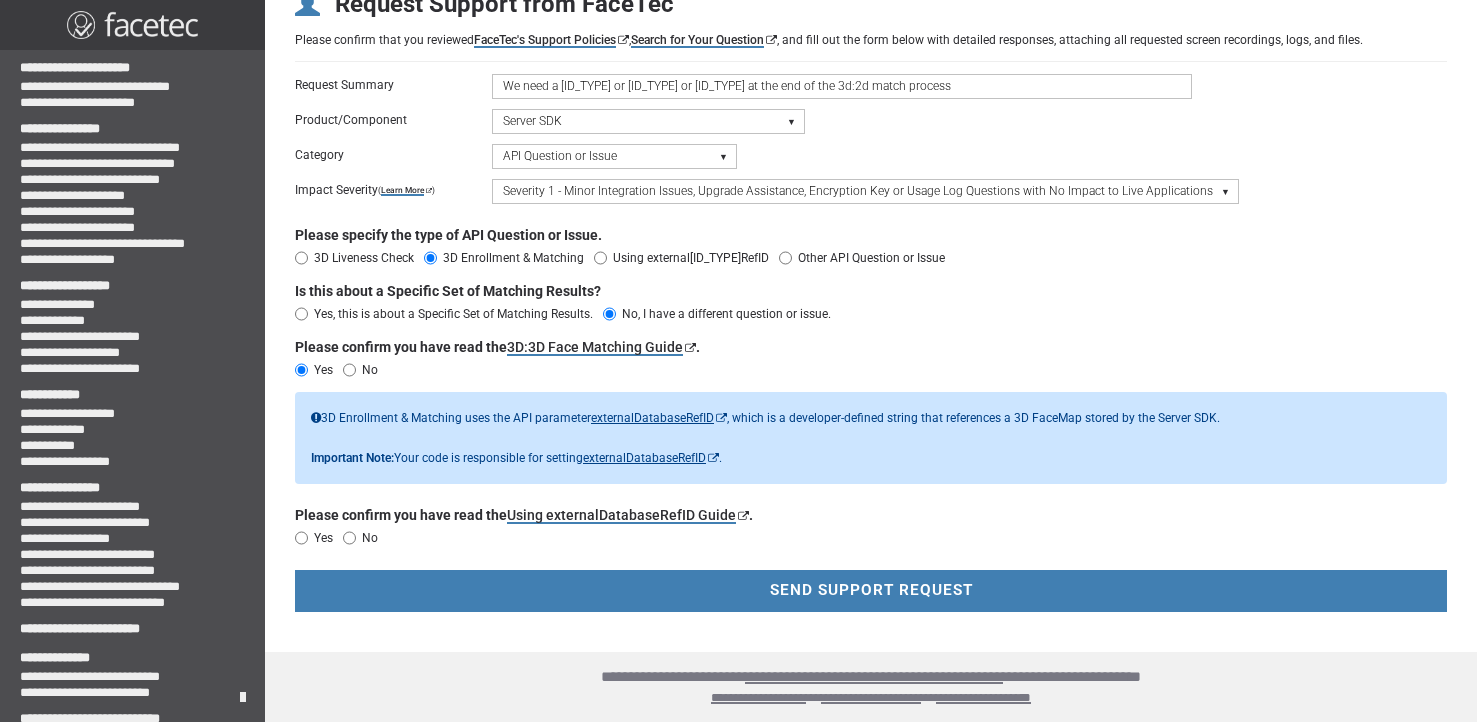 click on "Yes No" at bounding box center [871, 538] 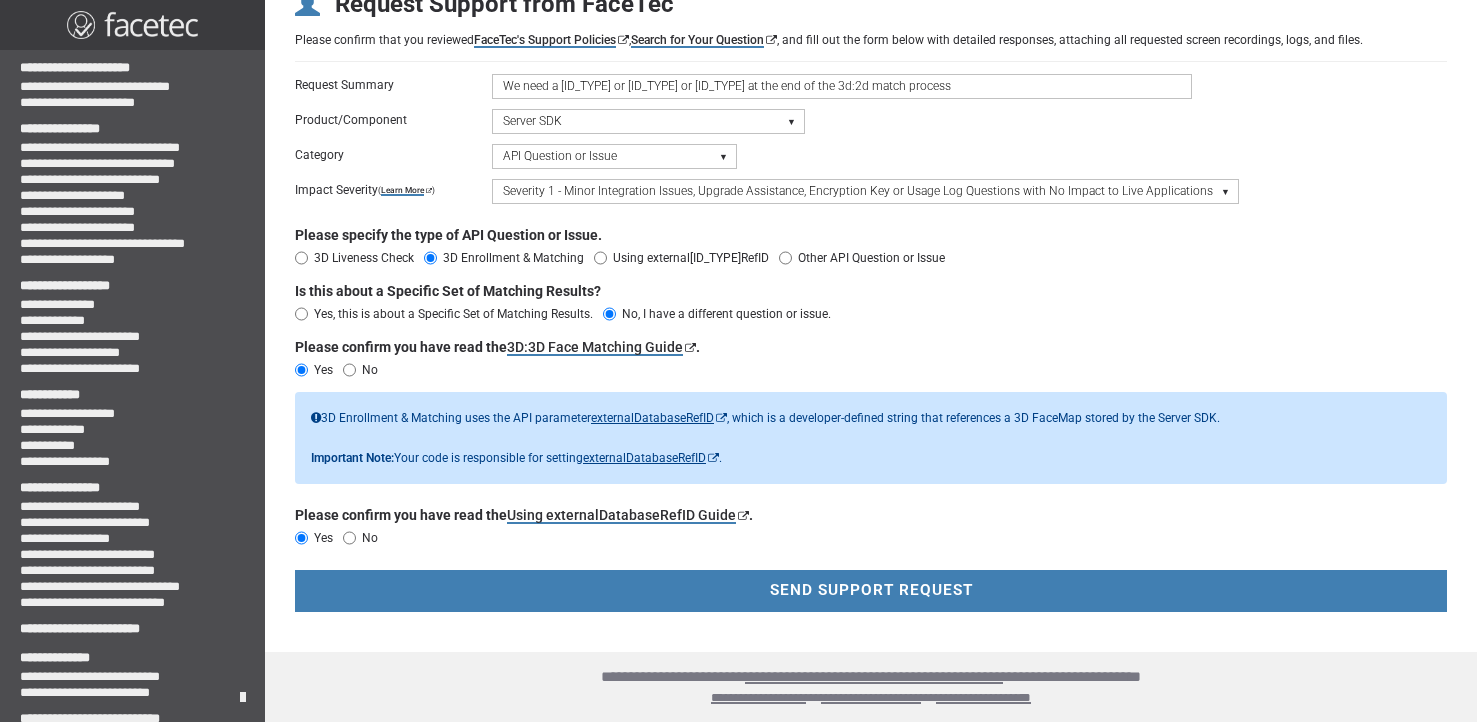 scroll, scrollTop: 151, scrollLeft: 0, axis: vertical 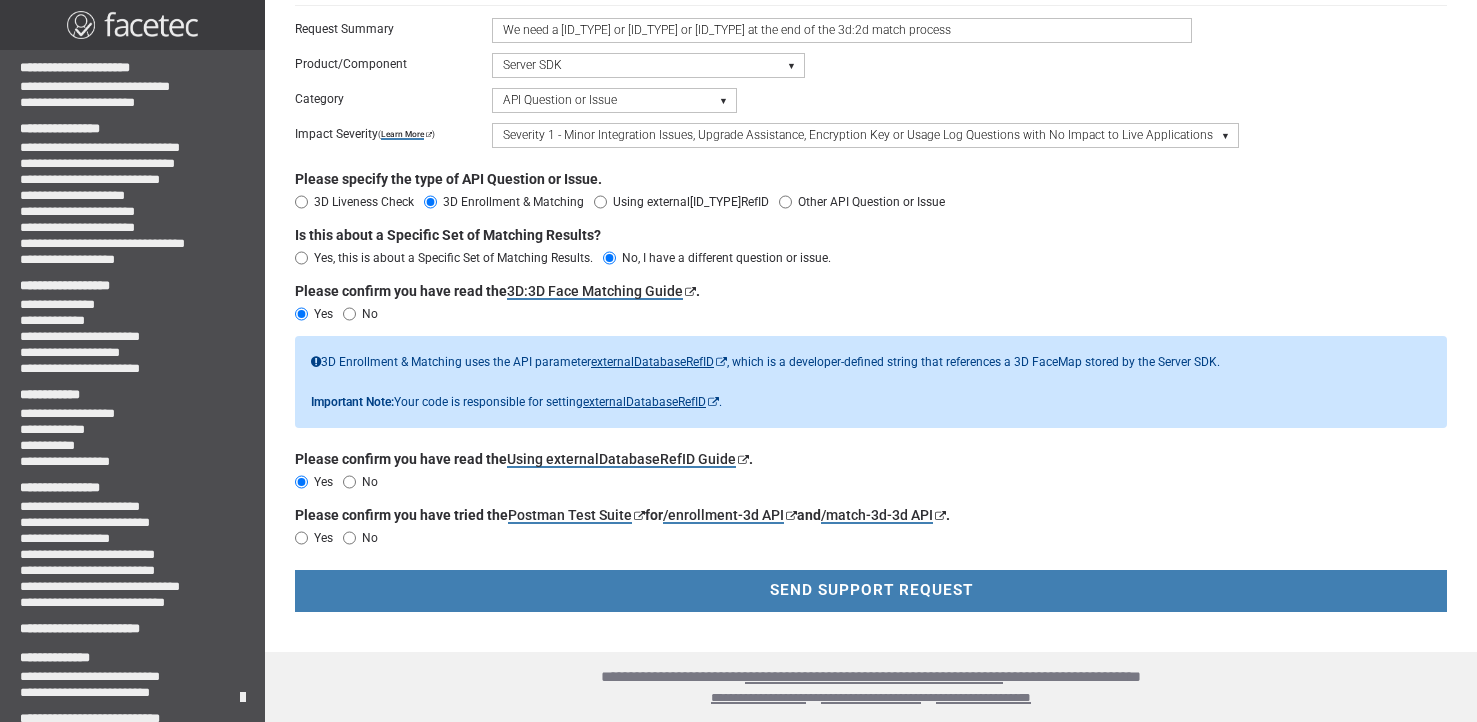 click on "Yes" at bounding box center [301, 538] 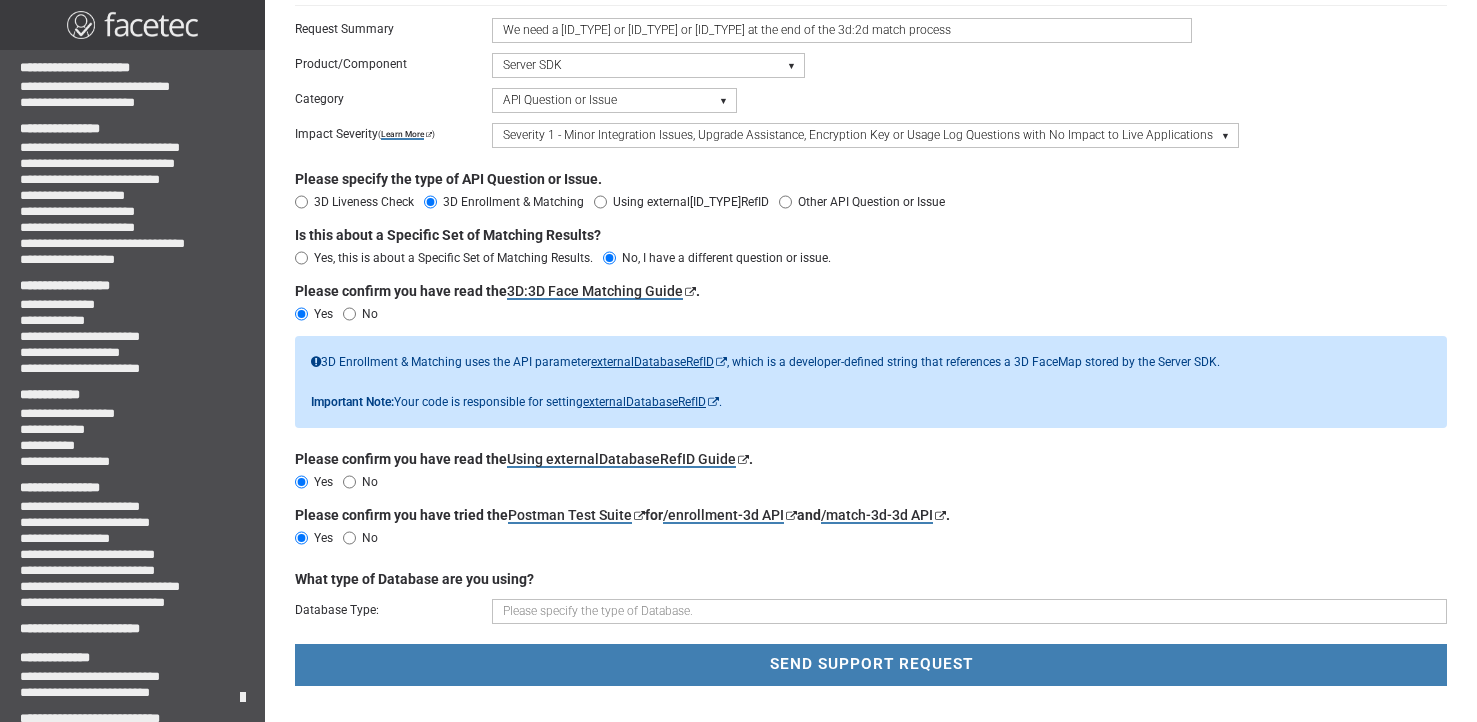 scroll, scrollTop: 225, scrollLeft: 0, axis: vertical 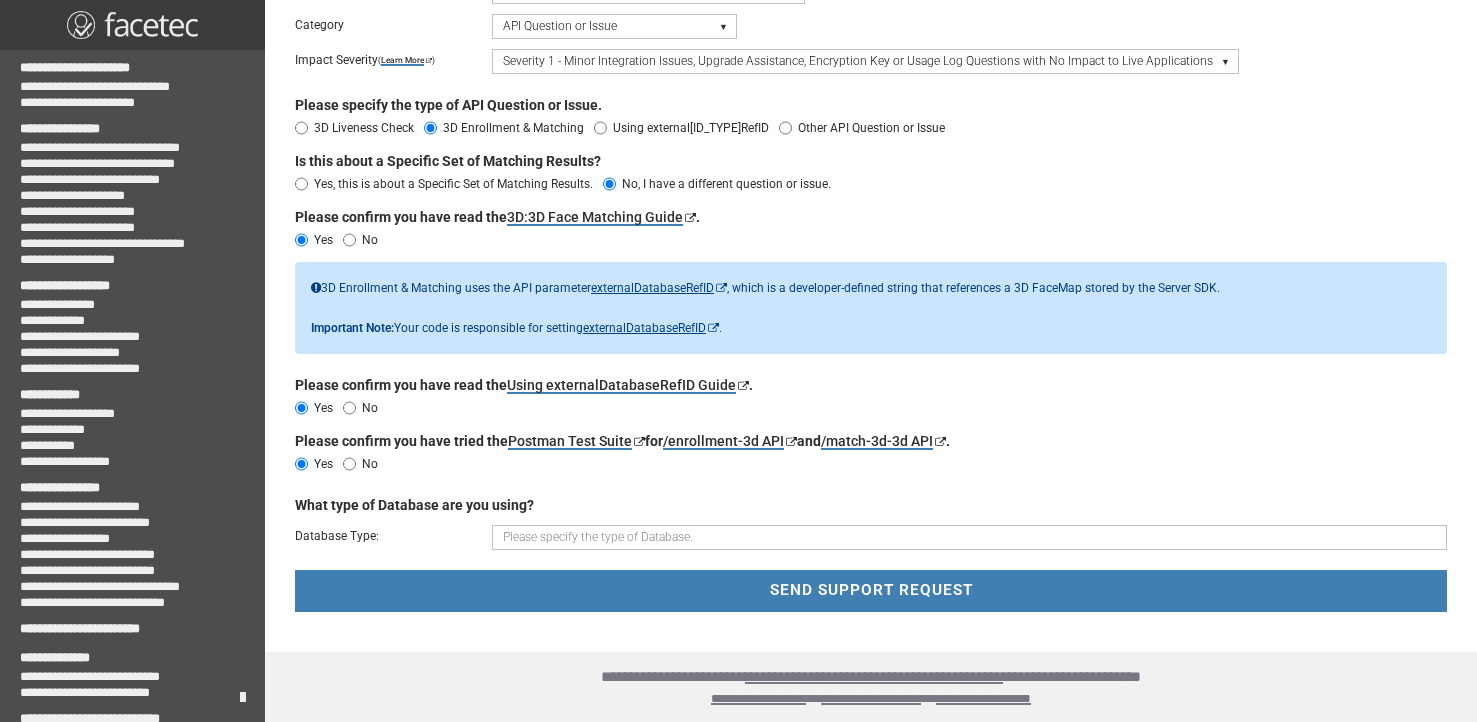 click at bounding box center [969, 537] 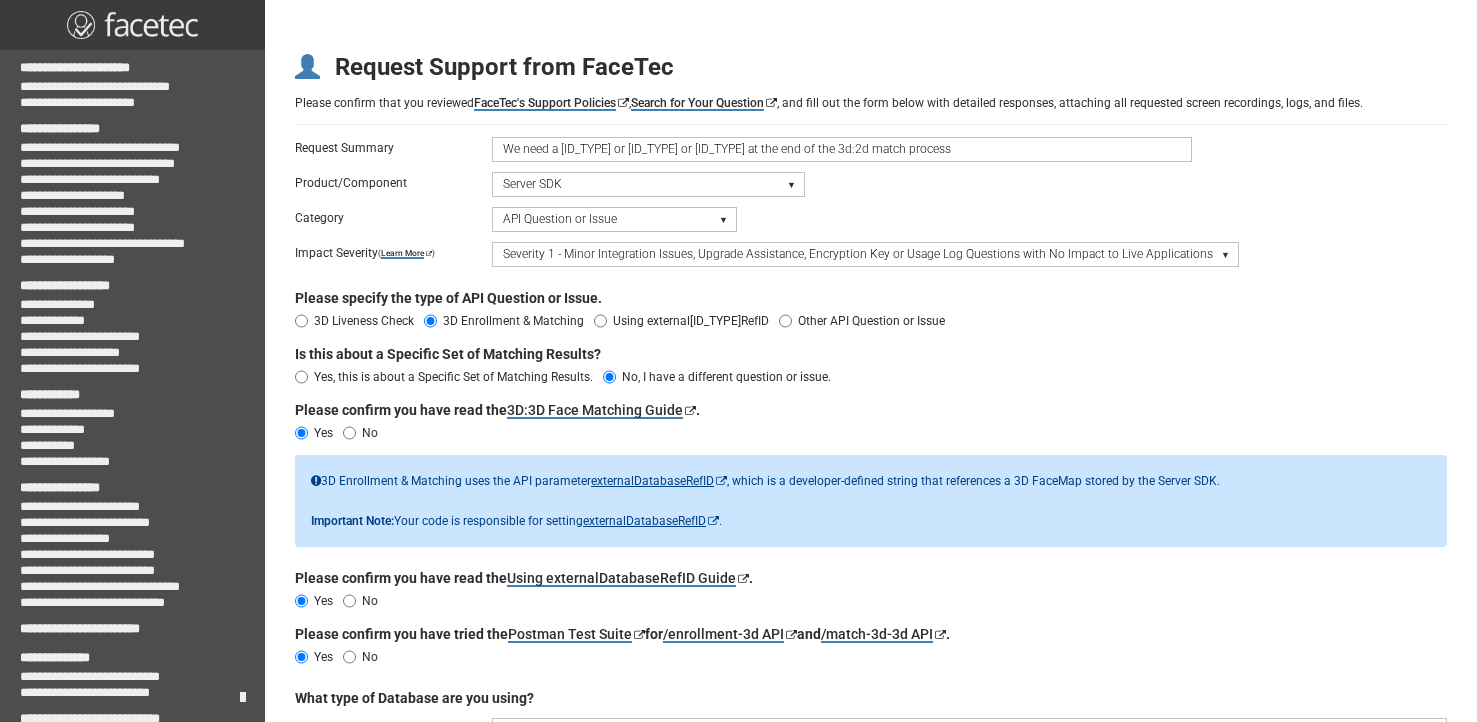 scroll, scrollTop: 0, scrollLeft: 0, axis: both 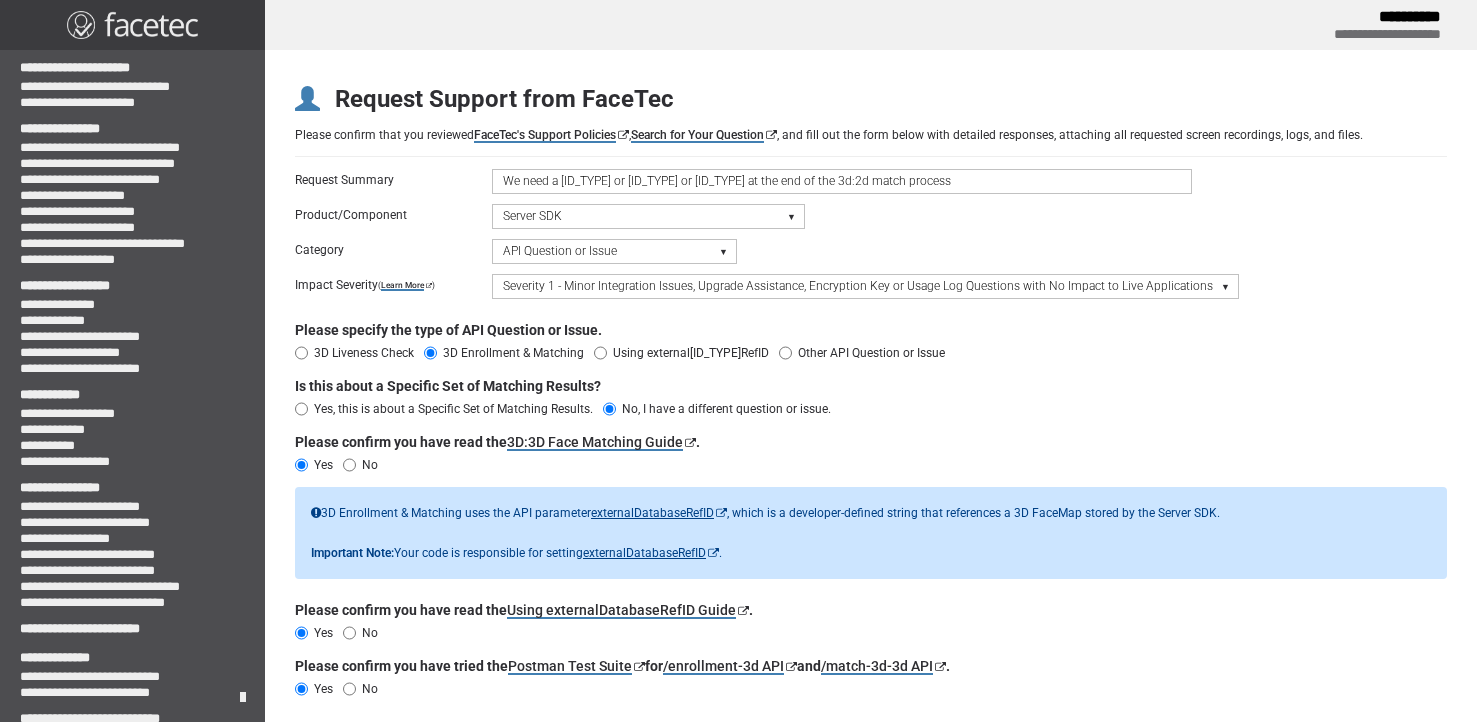 click on "We need a [ID_TYPE] or [ID_TYPE] or [ID_TYPE] at the end of the 3d:2d match process" at bounding box center [842, 181] 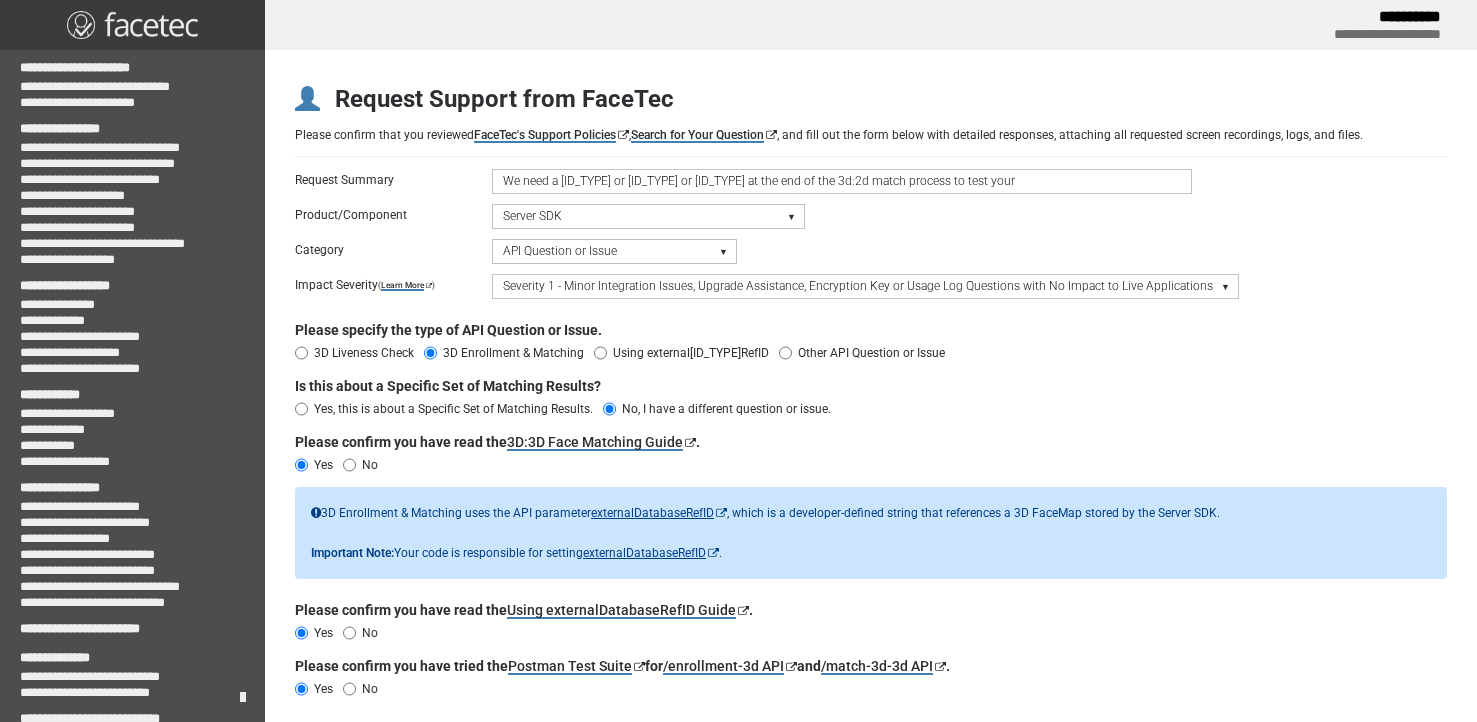 type on "We need a [ID_TYPE] or [ID_TYPE] or [ID_TYPE] at the end of the 3d:2d match process to test your" 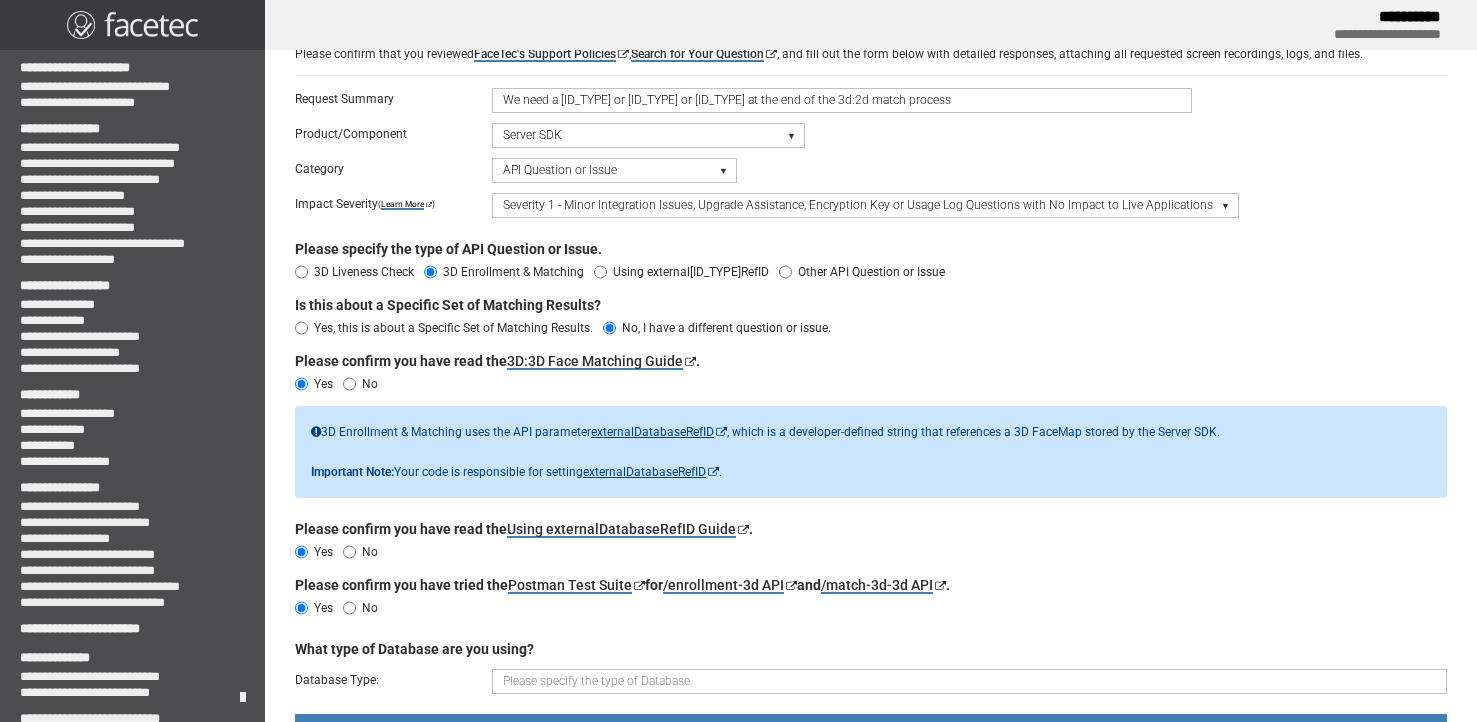 scroll, scrollTop: 225, scrollLeft: 0, axis: vertical 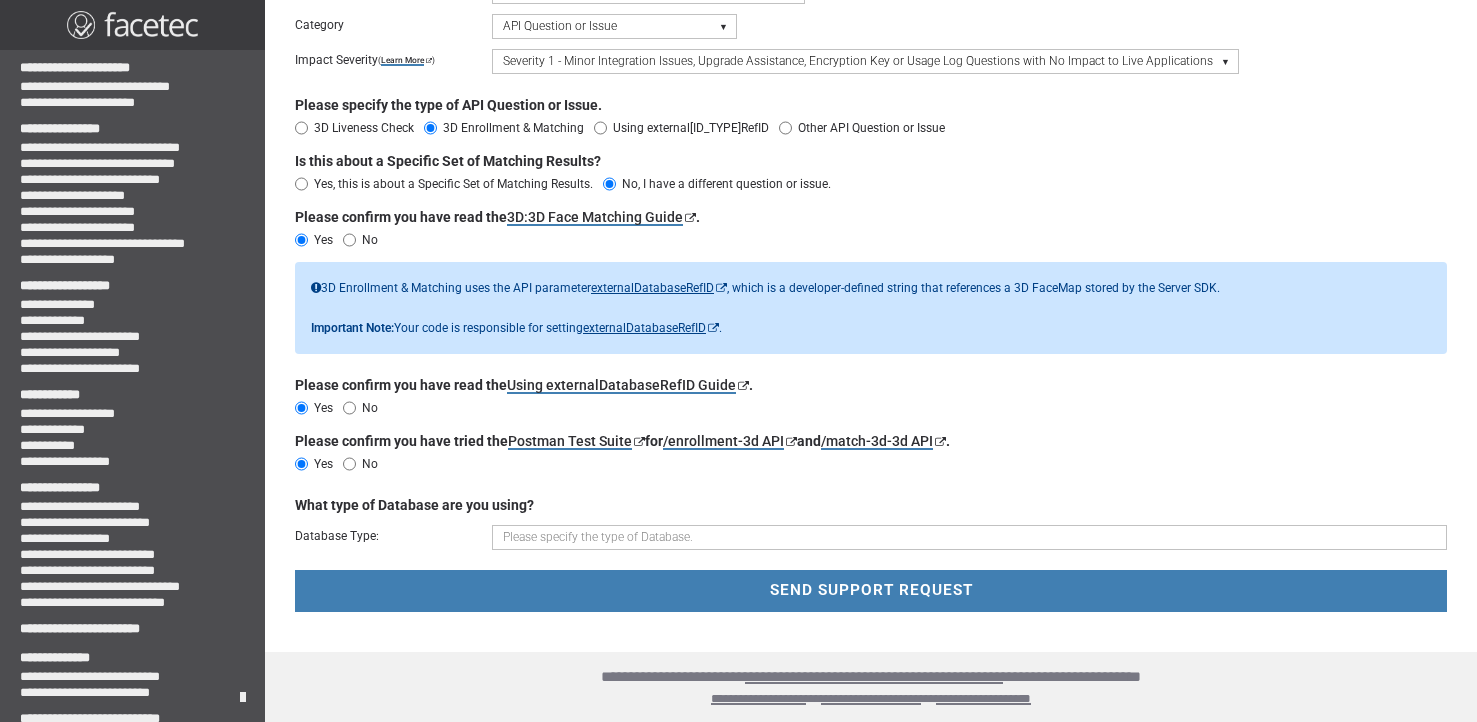 click on "SEND SUPPORT REQUEST" at bounding box center (871, 590) 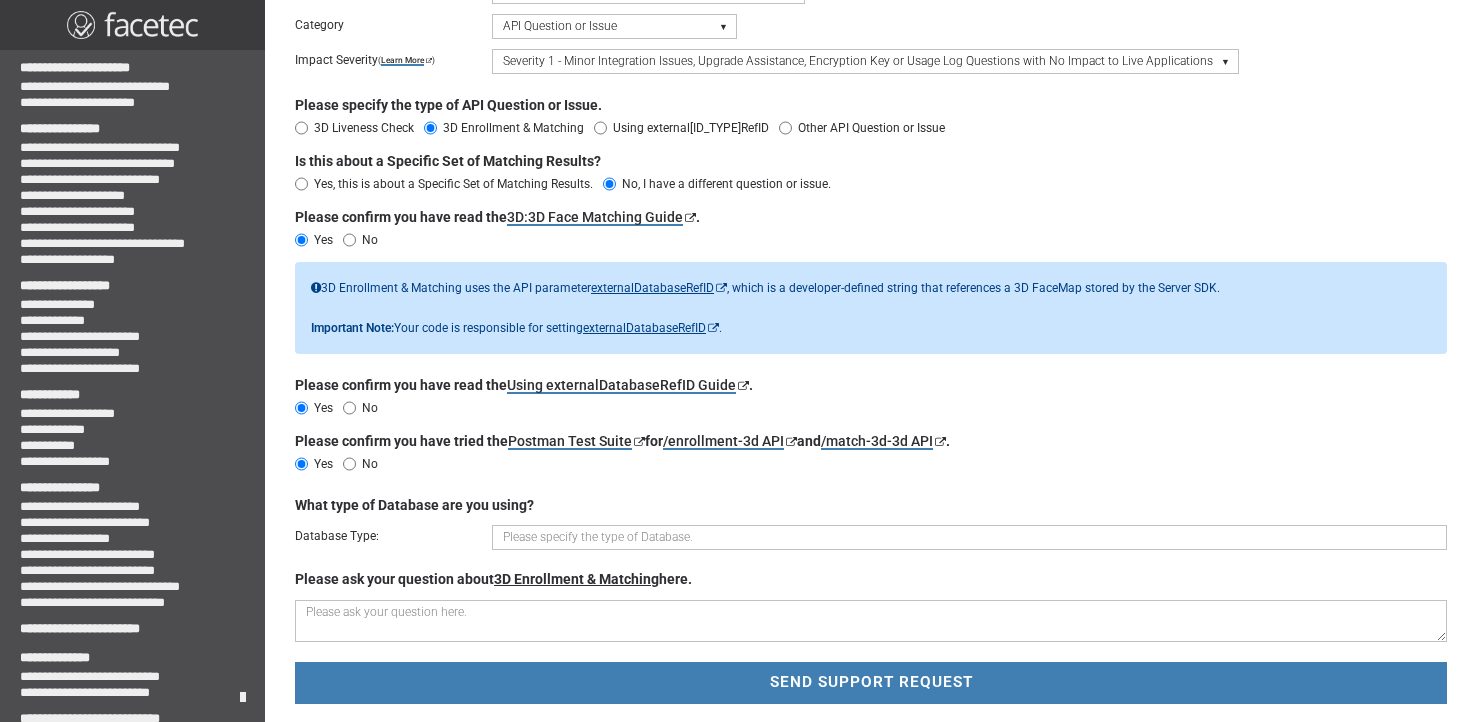 click on "Please specify the type of API Question or Issue.  *  3D Liveness Check 3D Enrollment & Matching Using externalDatabaseRefID Other API Question or Issue Is this about a Specific Set of 3D Liveness Results?  *  Yes, this is about a Specific Set of 3D Liveness Results. No, I have a different question or issue.   For this particular question or issue, please use  3D Liveness Results (Specific Users) . Please confirm you have read the  3D Liveness Check Guide .  *  Yes No Please confirm you have read the API Definition for  /liveness-3d .  *  Yes No Please confirm you have tried the  Postman Test Suite  for  /liveness-3d .  *  Yes No Please ask your question about  3D Liveness Checks  here. undefined  *    The  Postman Test Suite  for  /liveness-3d  contains important information about this API's Parameters and Response Properties. Please examine the Postman Test Suite before proceeding.   The API Definition for  /liveness-3d   The  3D Liveness Check Guide Is this about a Specific Set of Matching Results?  *" at bounding box center [871, 368] 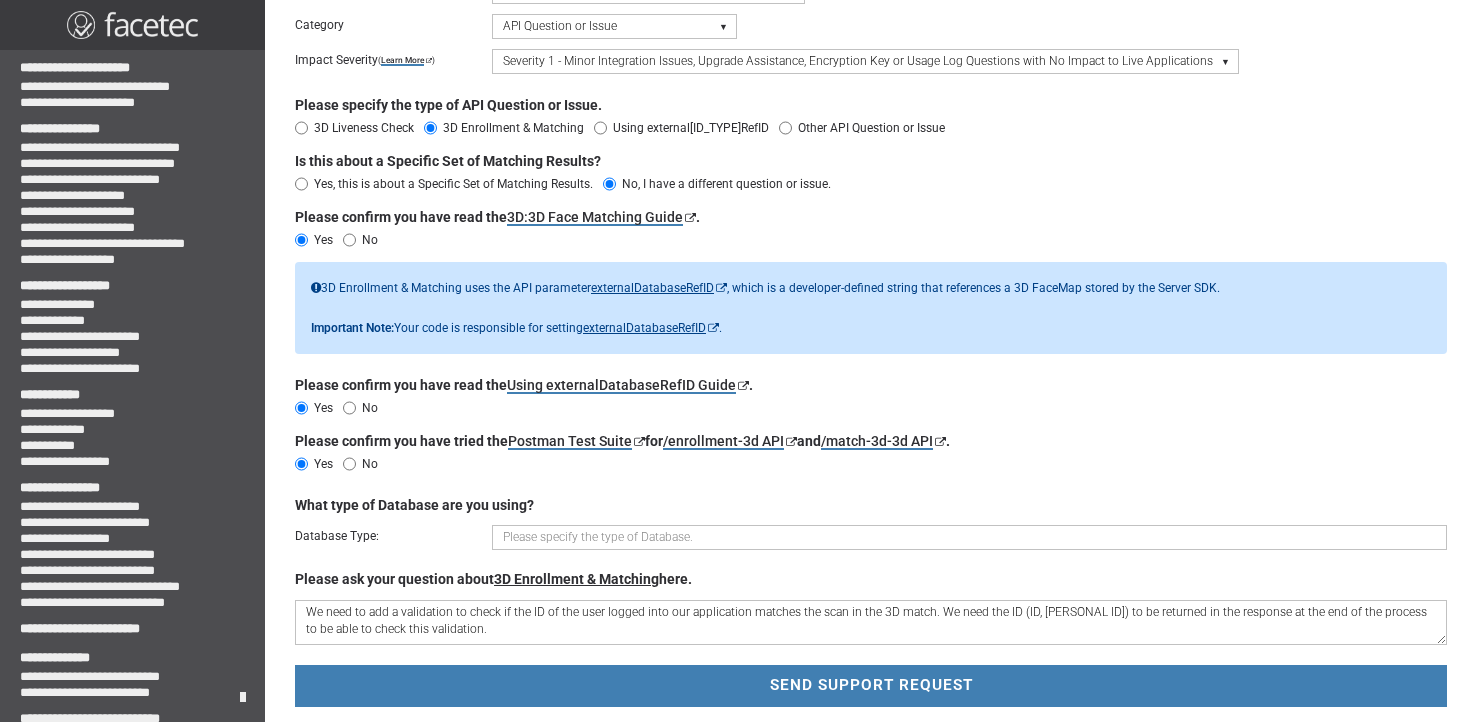 click on "We need to add a validation to check if the ID of the user logged into our application matches the scan in the 3D match. We need the ID (ID, [PERSONAL ID]) to be returned in the response at the end of the process to be able to check this validation." at bounding box center [871, 622] 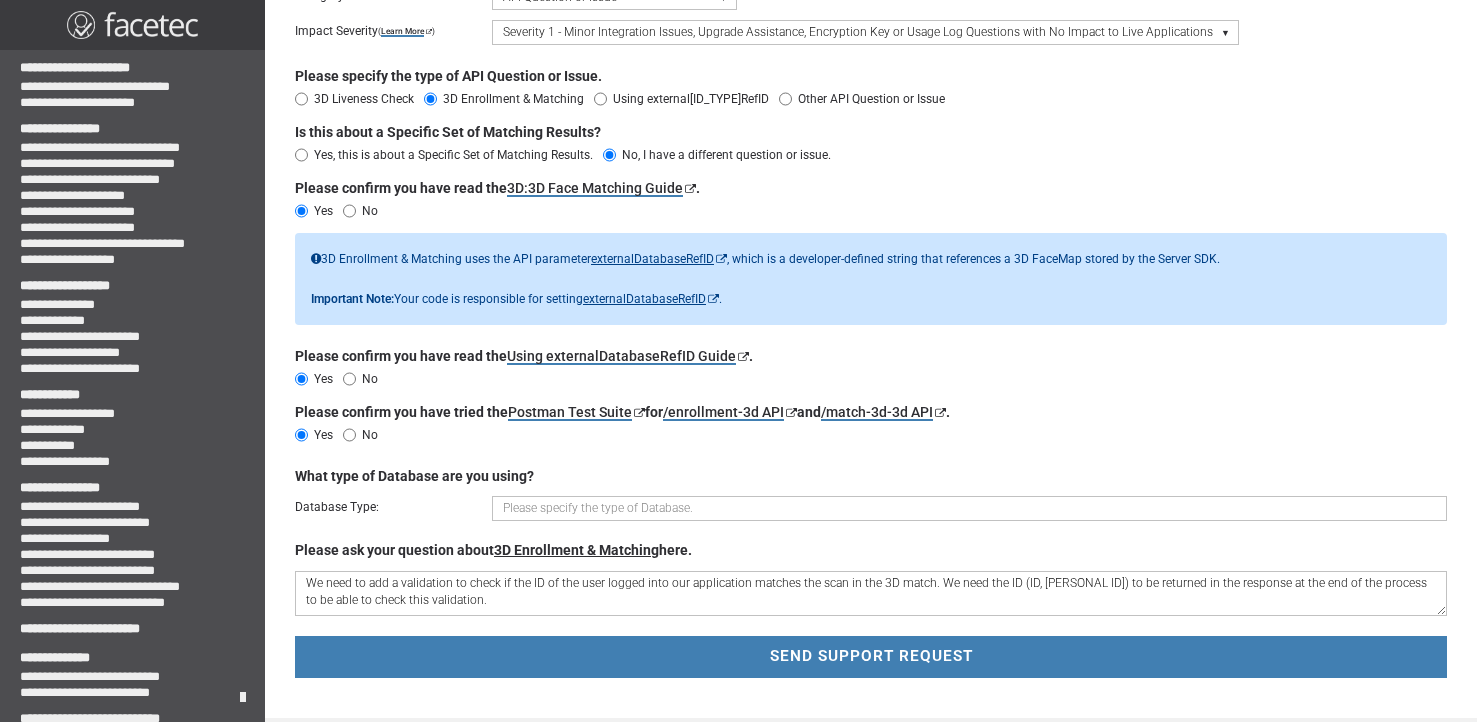 scroll, scrollTop: 257, scrollLeft: 0, axis: vertical 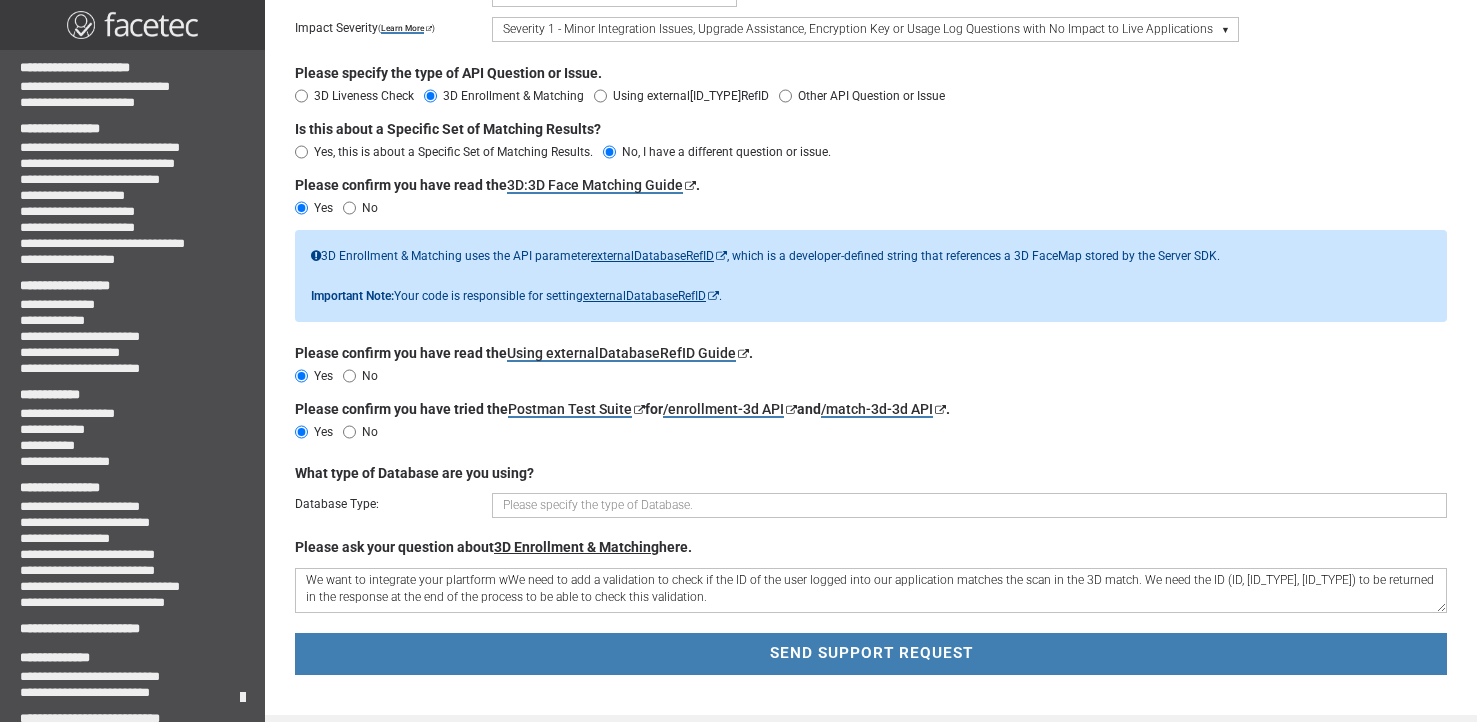 type on "We want to integrate your plartform wiWe need to add a validation to check if the ID of the user logged into our application matches the scan in the 3D match. We need the ID (ID, [SSN], [PERSONAL ID]) to be returned in the response at the end of the process to be able to check this validation." 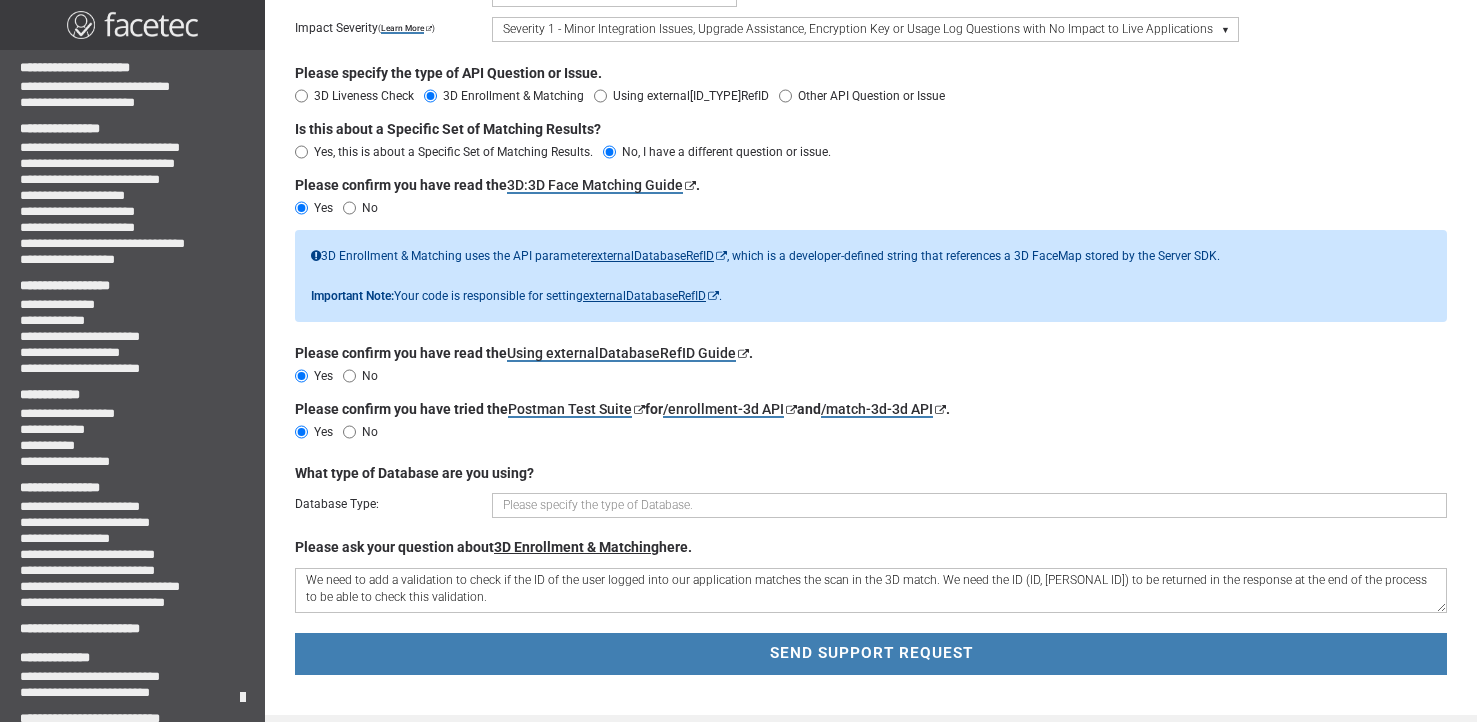 click on "We need to add a validation to check if the ID of the user logged into our application matches the scan in the 3D match. We need the ID (ID, [PERSONAL ID]) to be returned in the response at the end of the process to be able to check this validation." at bounding box center [871, 590] 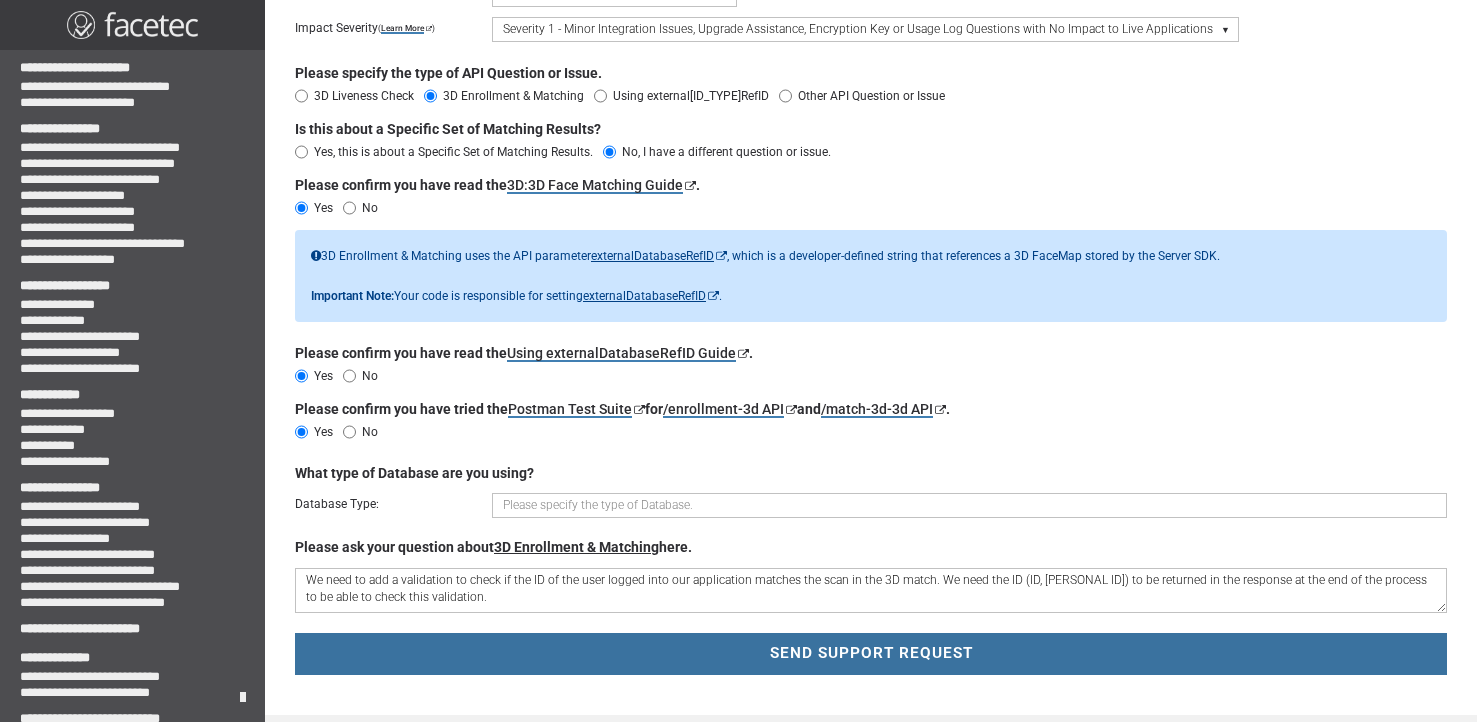 click on "SEND SUPPORT REQUEST" at bounding box center (871, 653) 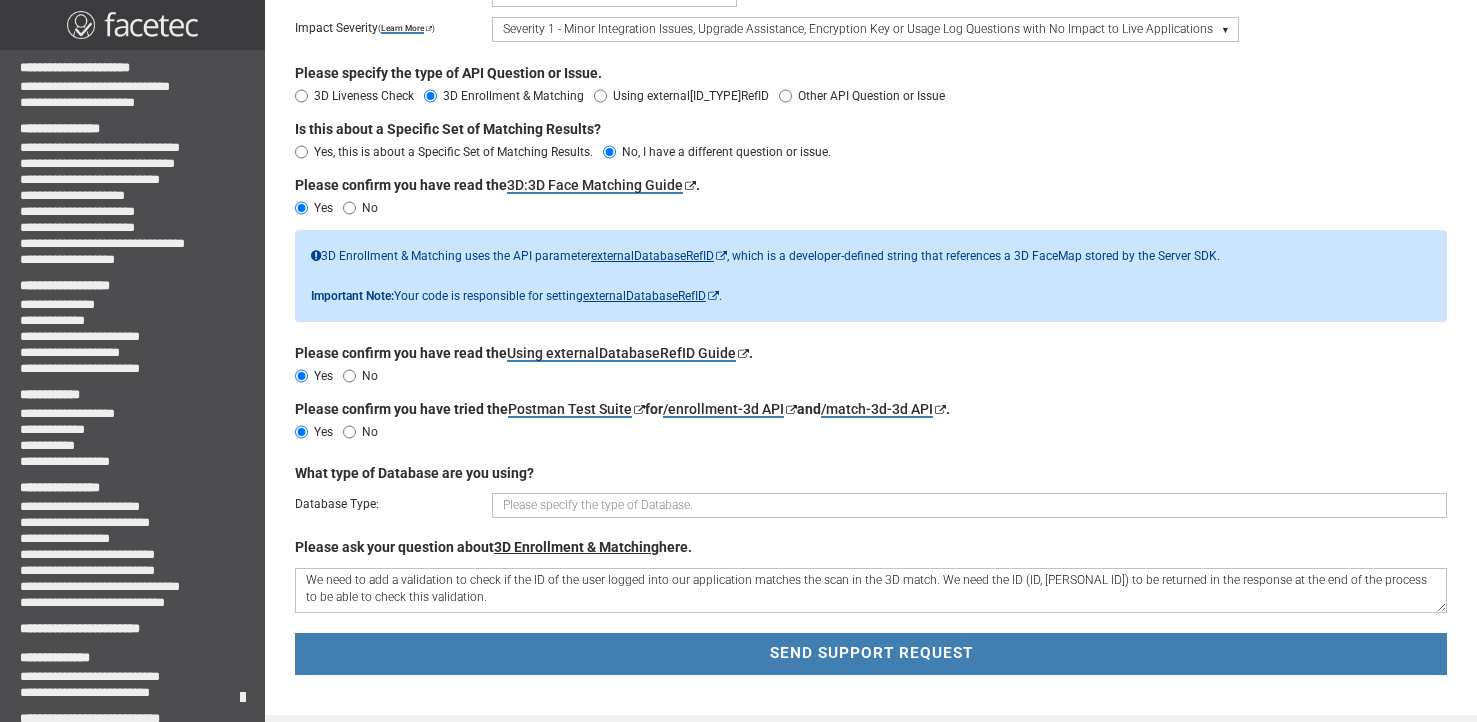 click at bounding box center (969, 505) 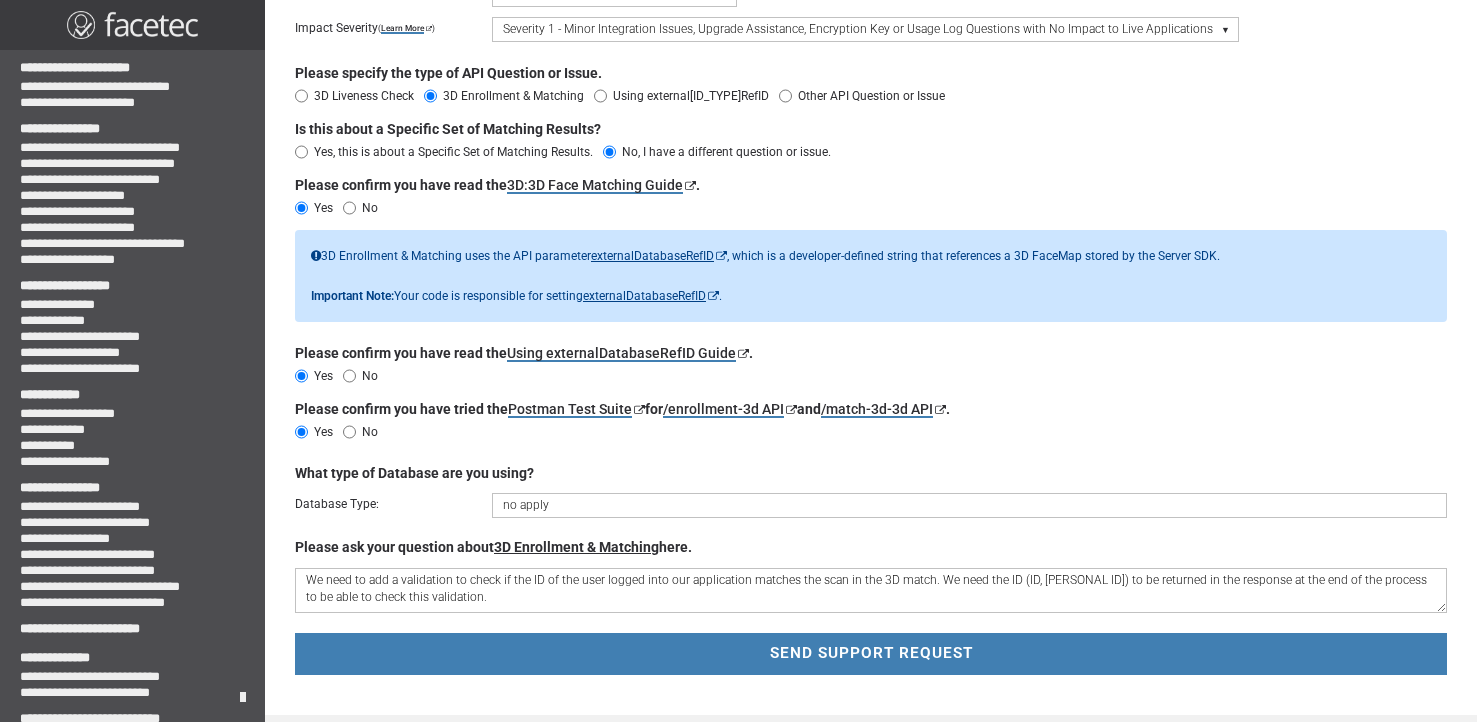 type on "no apply" 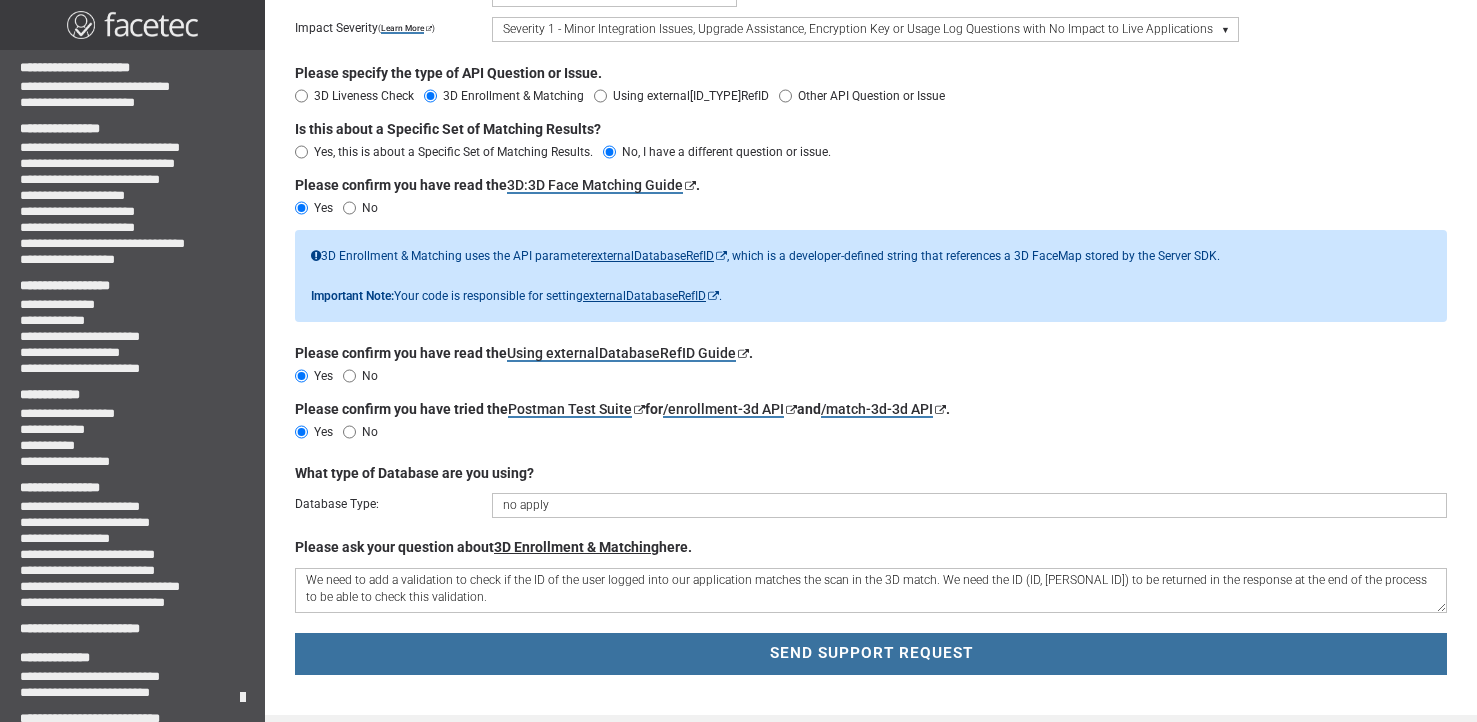 click on "SEND SUPPORT REQUEST" at bounding box center [871, 654] 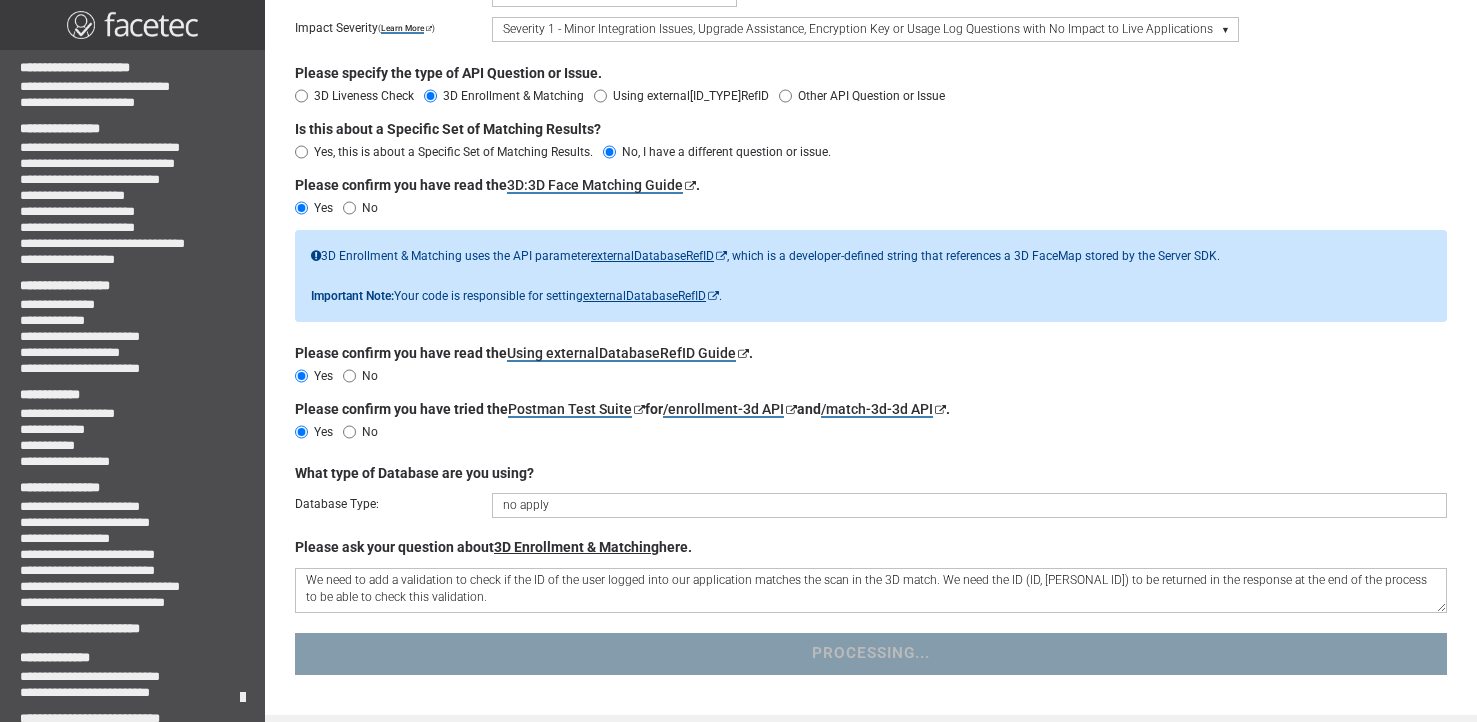 scroll, scrollTop: 0, scrollLeft: 0, axis: both 